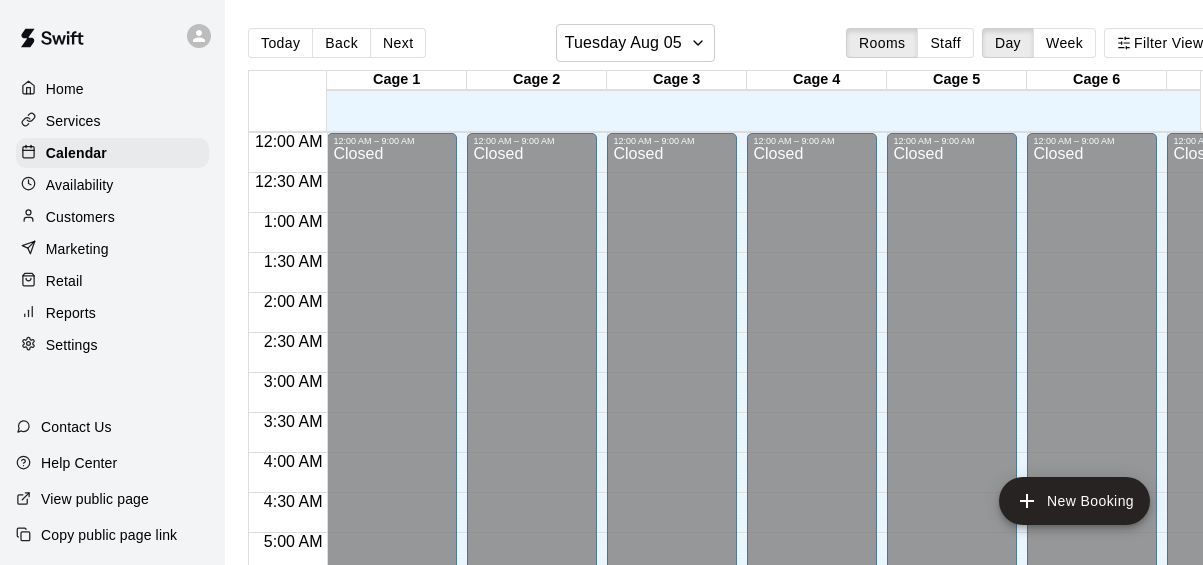 scroll, scrollTop: 0, scrollLeft: 34, axis: horizontal 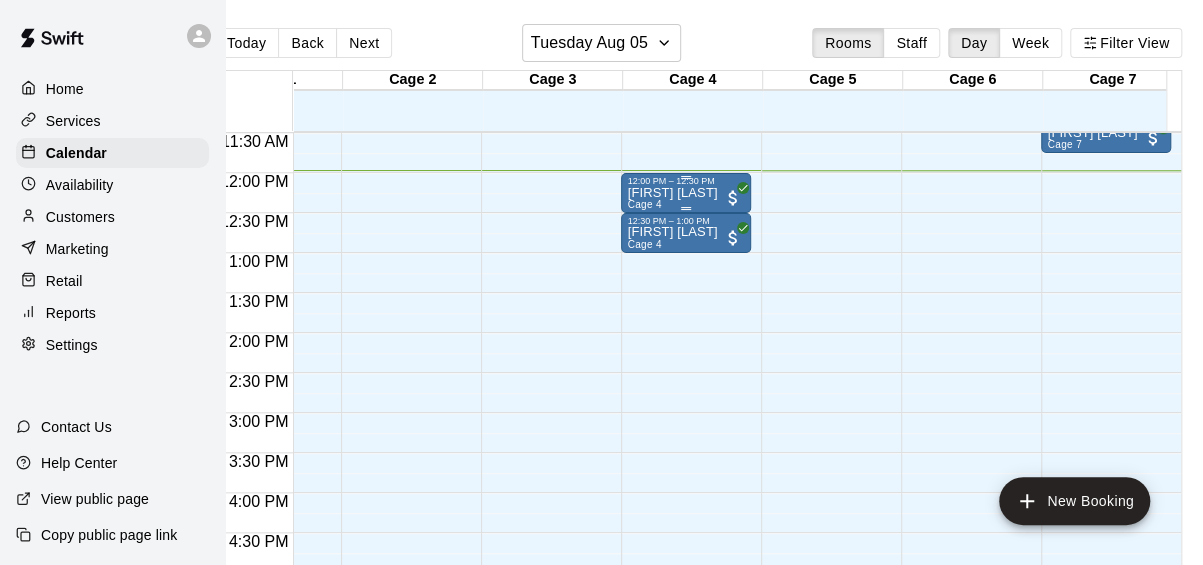click on "12:00 PM – 12:30 PM" at bounding box center [686, 181] 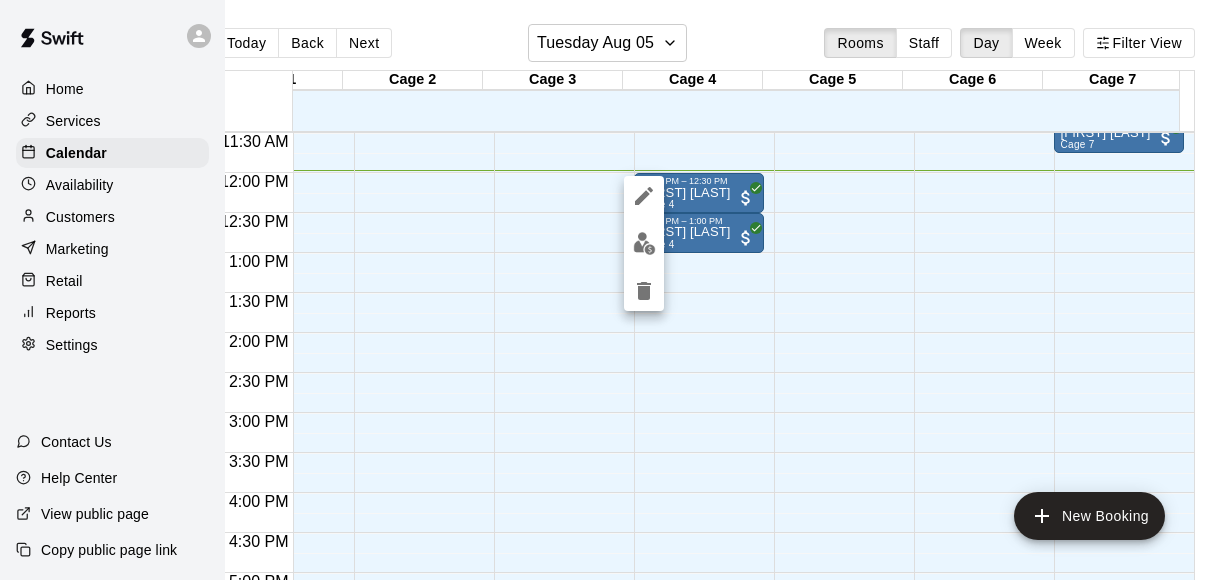 click at bounding box center [609, 290] 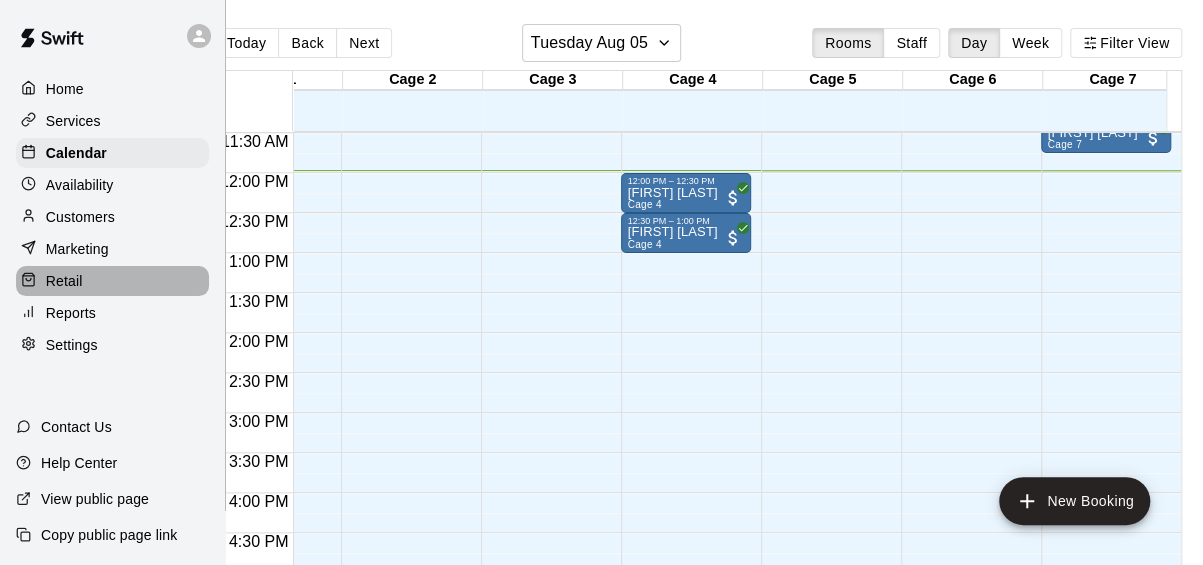 click on "Retail" at bounding box center [64, 281] 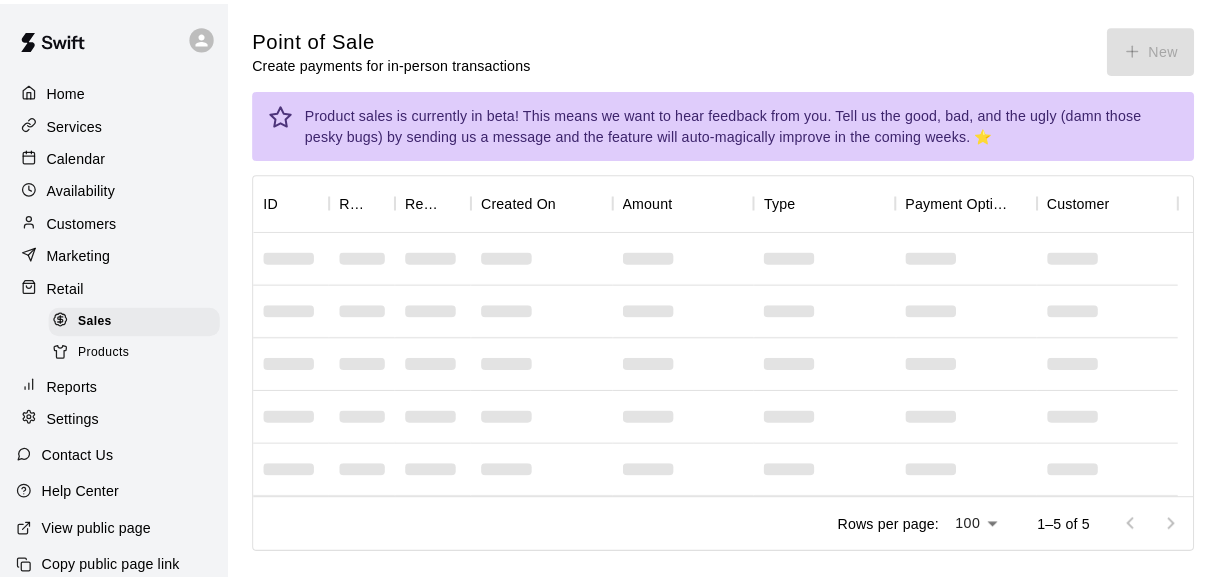 scroll, scrollTop: 0, scrollLeft: 0, axis: both 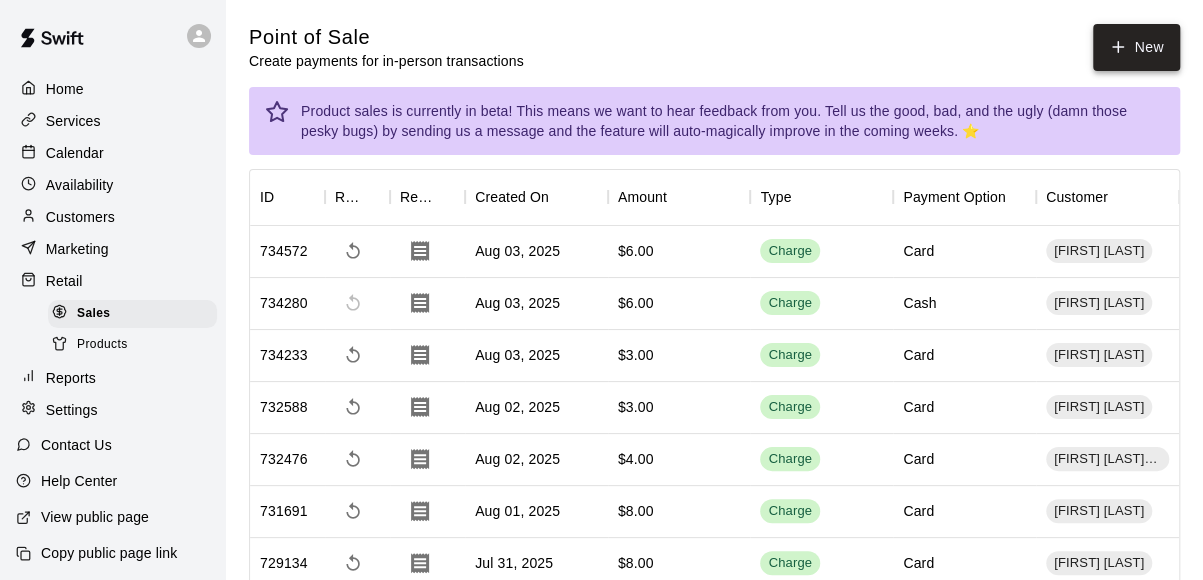 click on "New" at bounding box center [1136, 47] 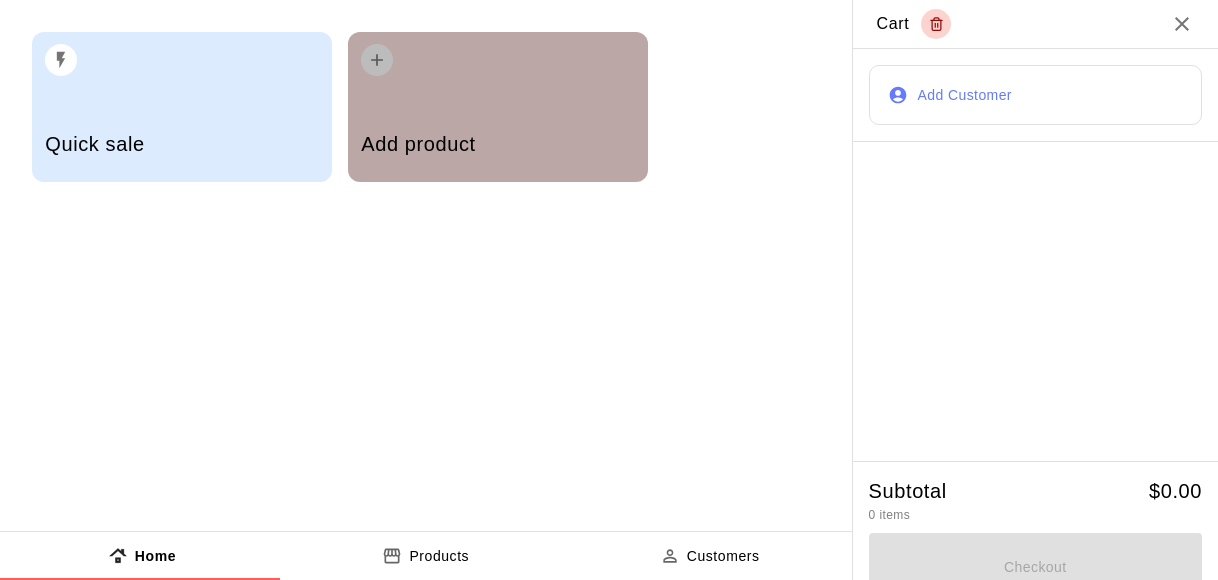 click on "Add product" at bounding box center (497, 146) 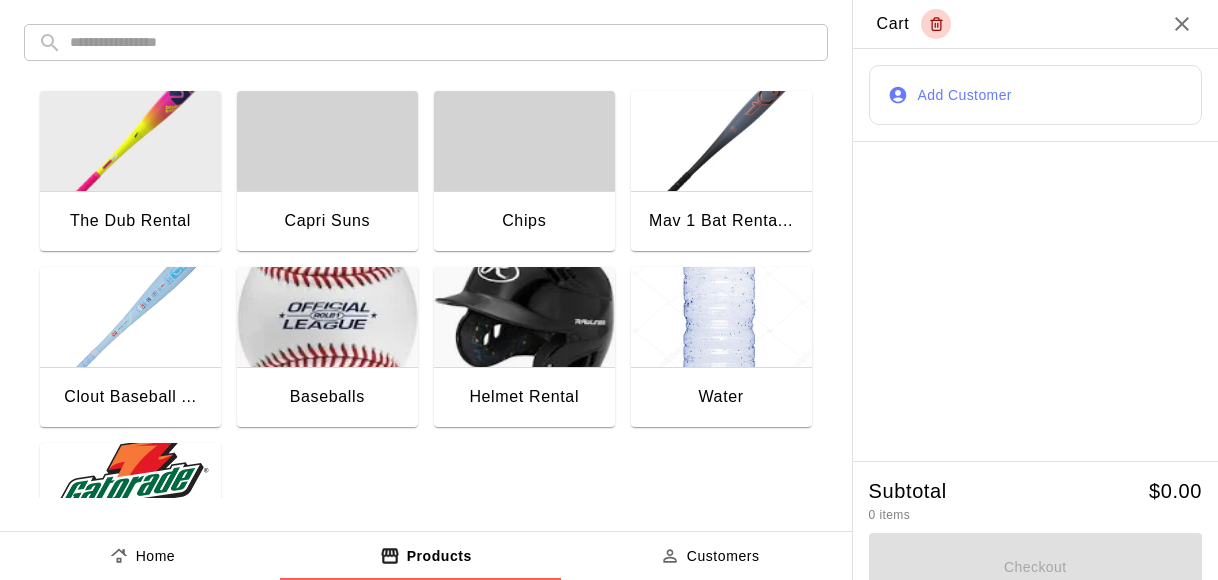 click at bounding box center (130, 493) 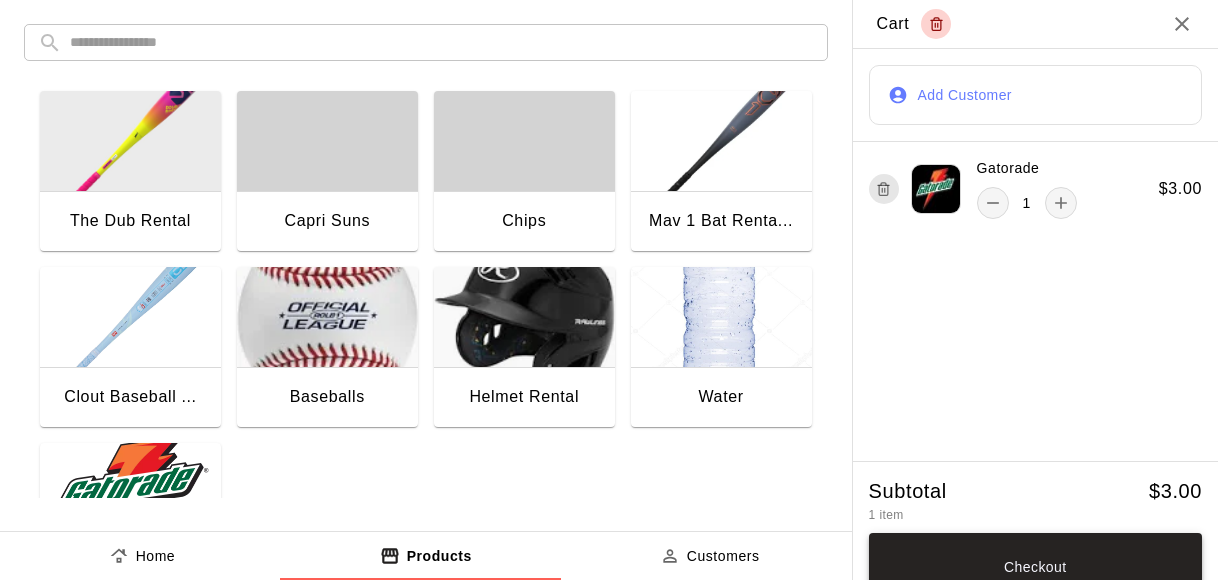 click on "Checkout" at bounding box center (1035, 567) 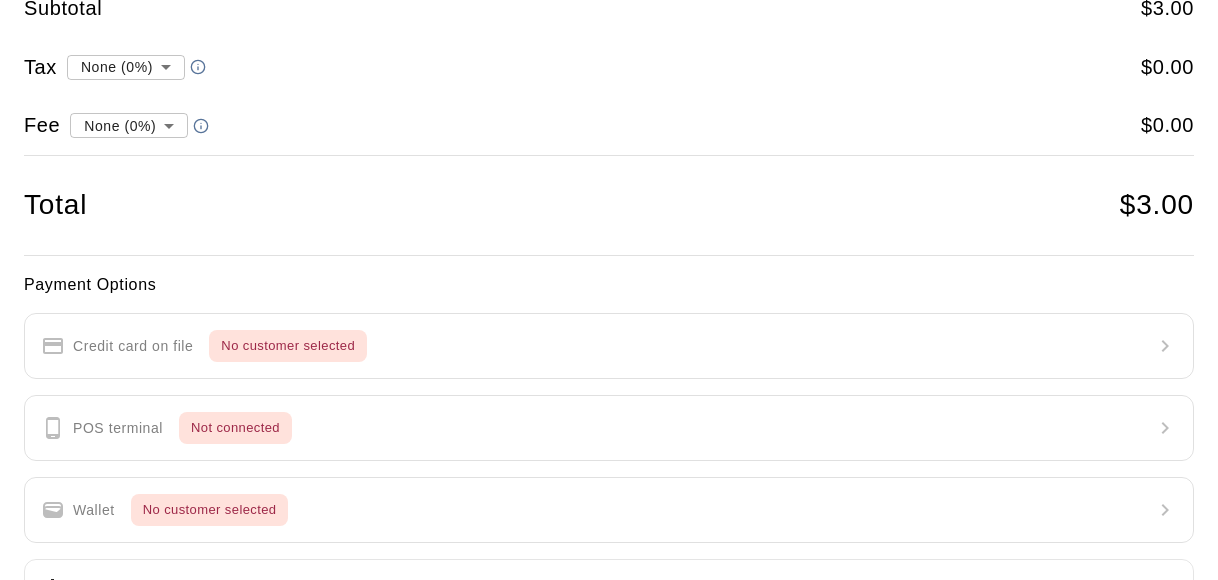 scroll, scrollTop: 88, scrollLeft: 0, axis: vertical 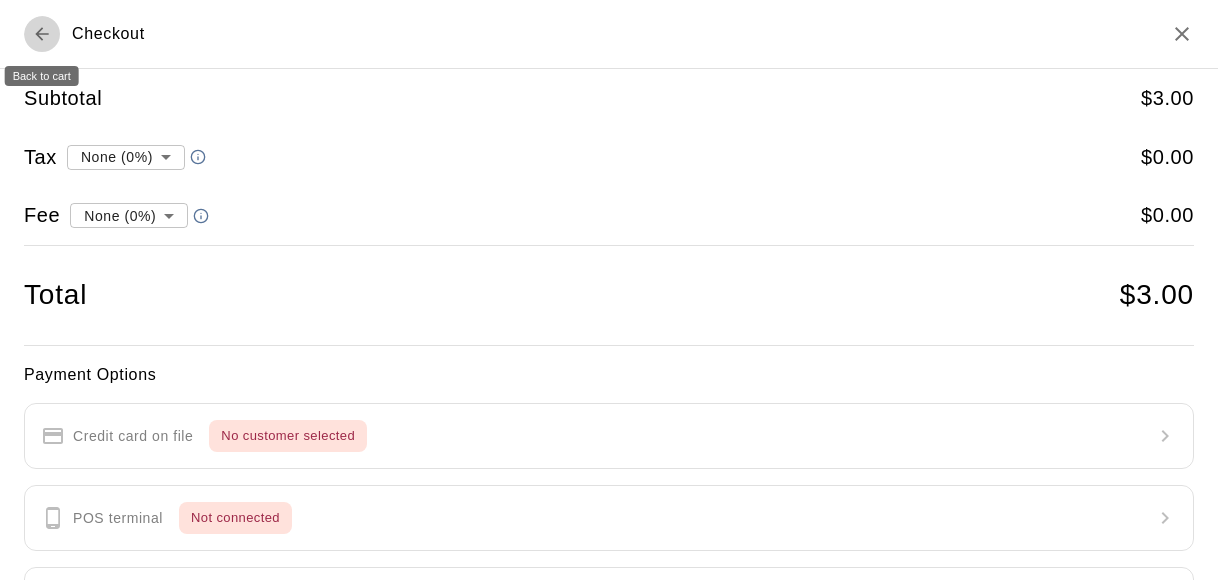 click 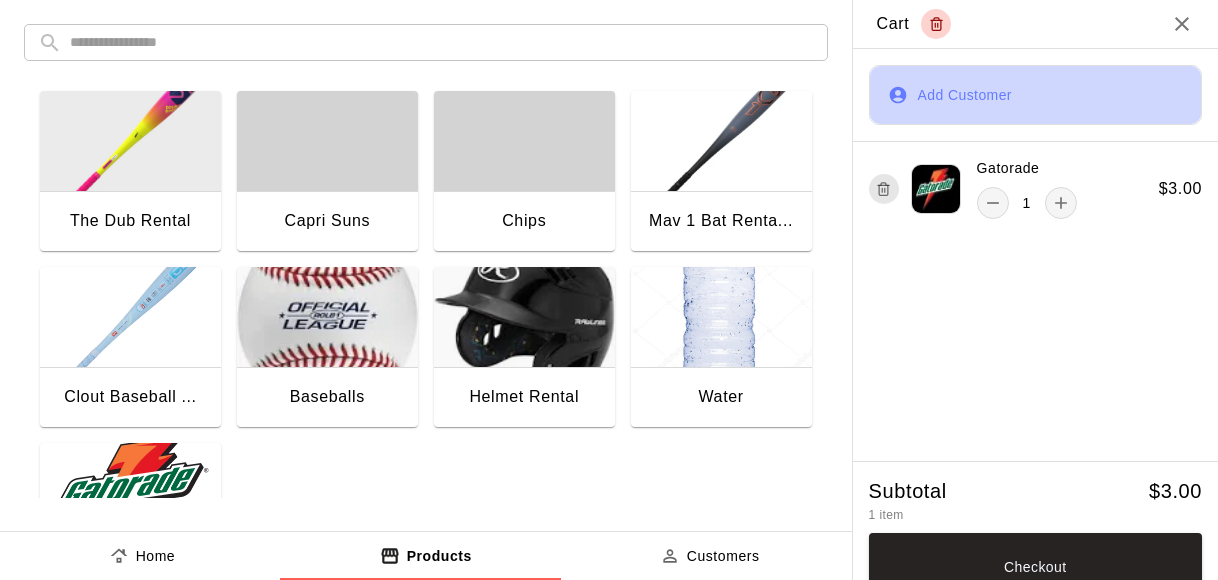 click on "Add Customer" at bounding box center (1035, 95) 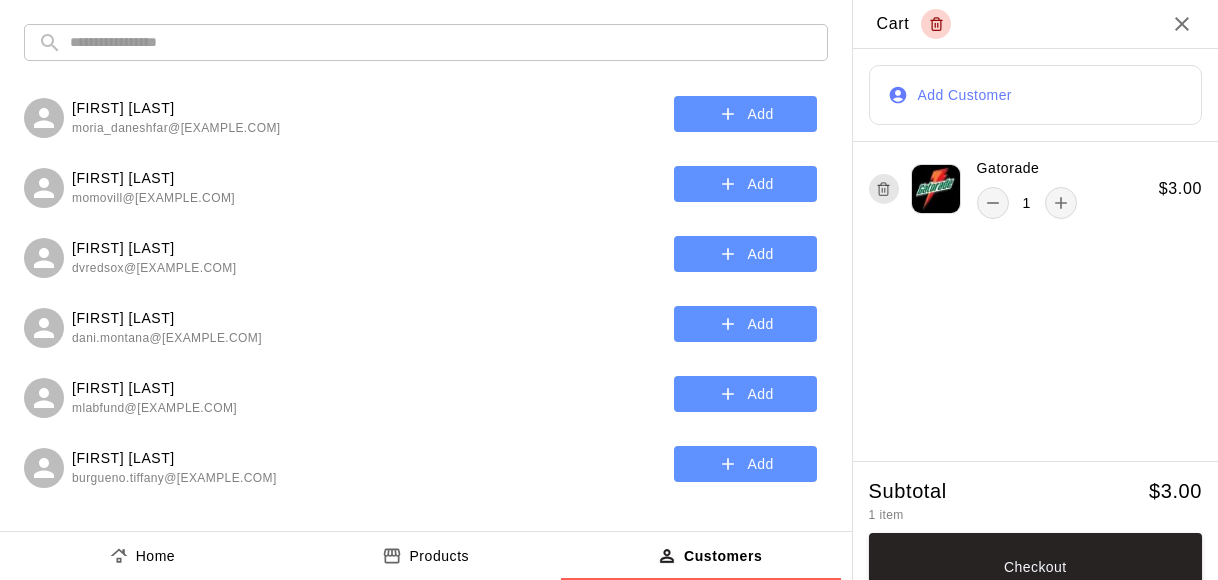 click at bounding box center (442, 42) 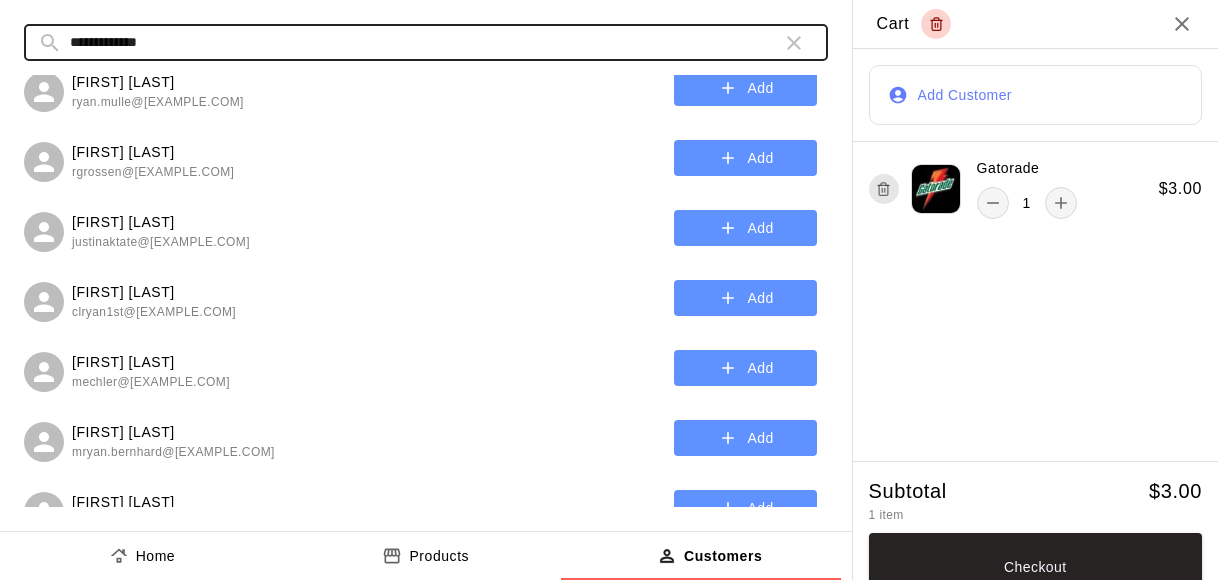 scroll, scrollTop: 112, scrollLeft: 0, axis: vertical 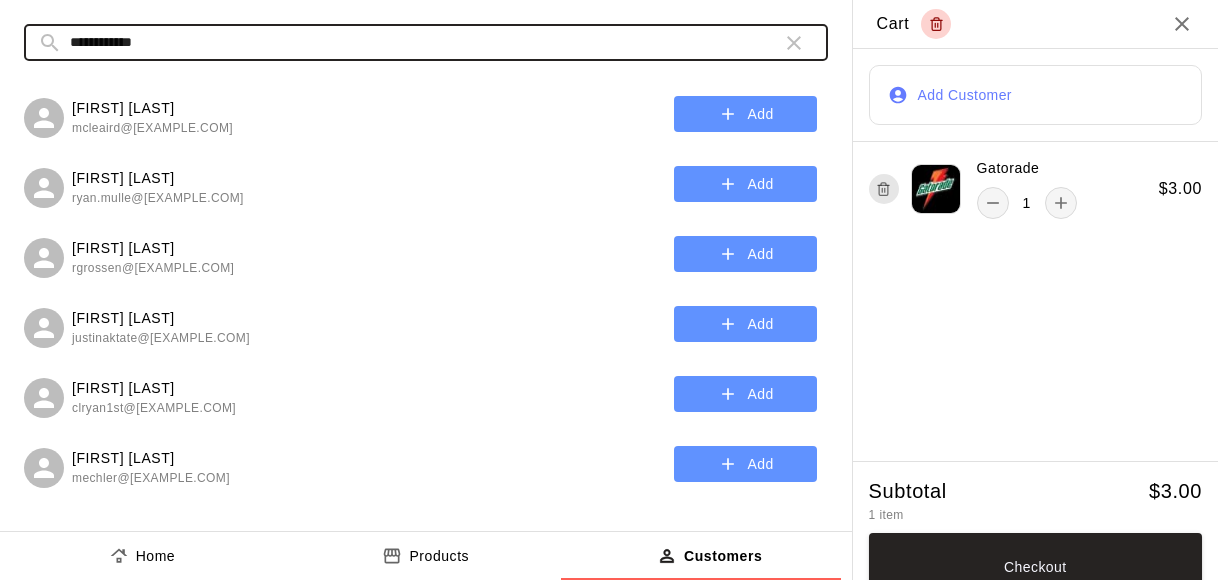 click on "**********" at bounding box center (418, 42) 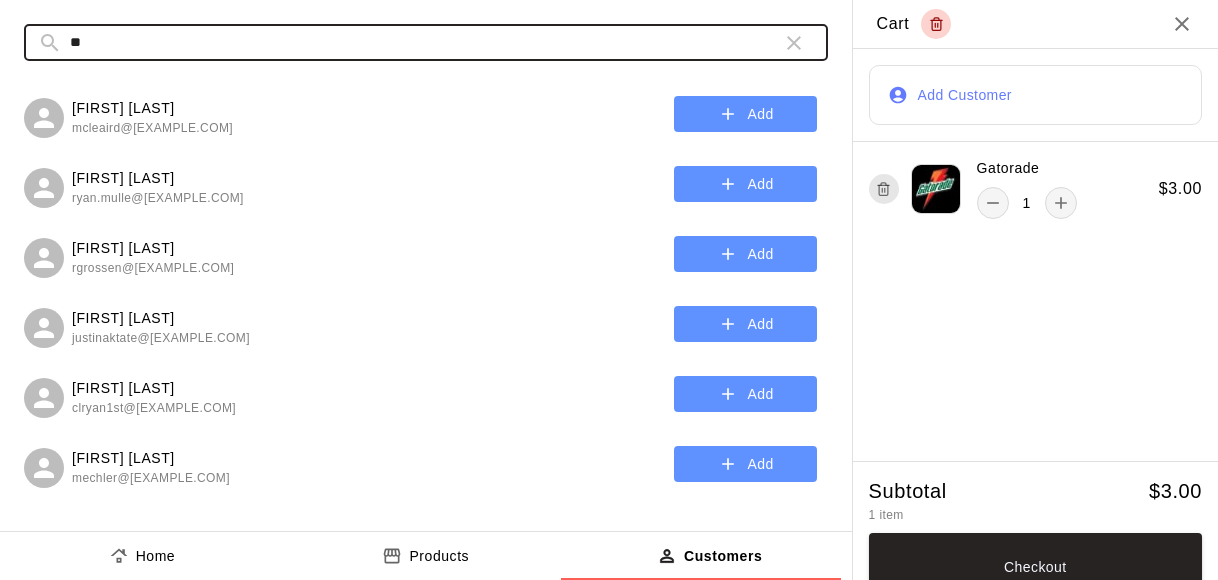 type on "*" 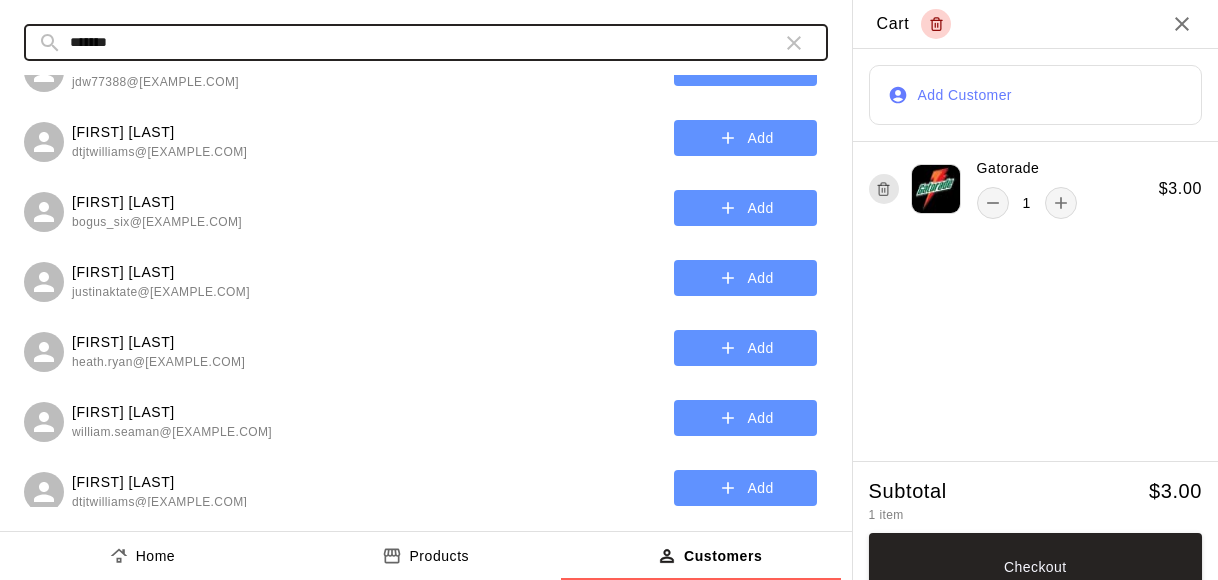 scroll, scrollTop: 478, scrollLeft: 0, axis: vertical 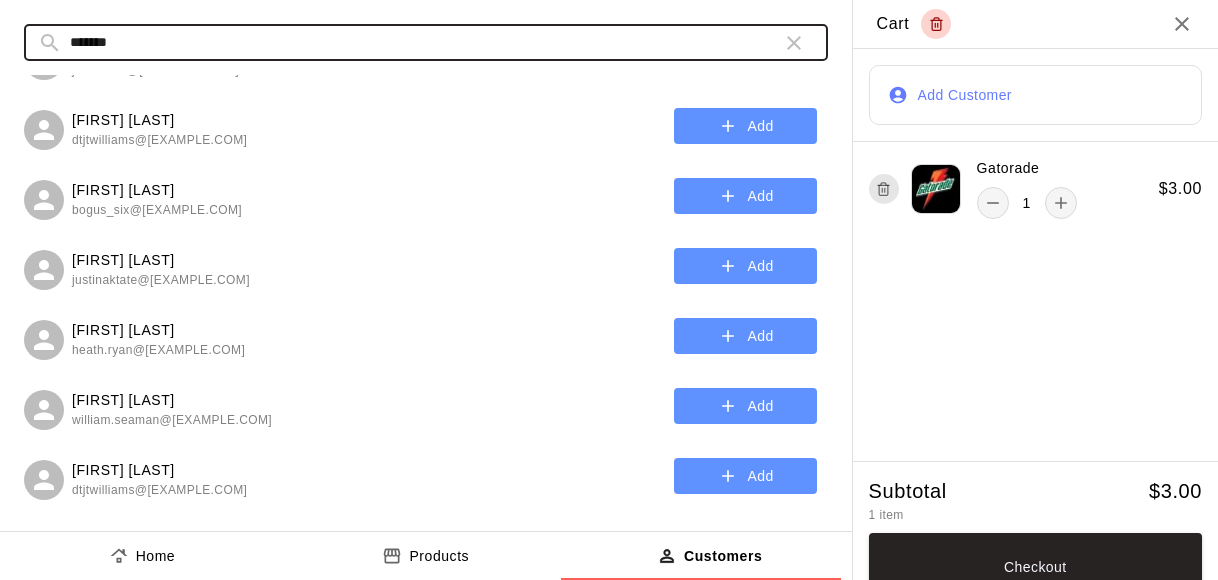 type on "*******" 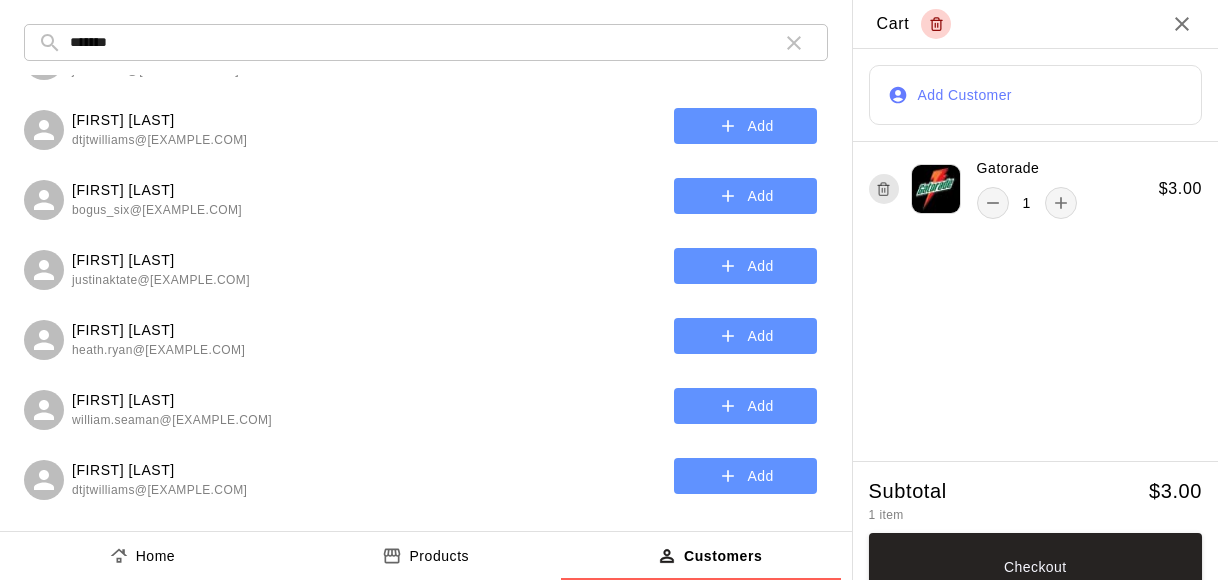 click on "heath.ryan@[EXAMPLE.COM]" at bounding box center [158, 351] 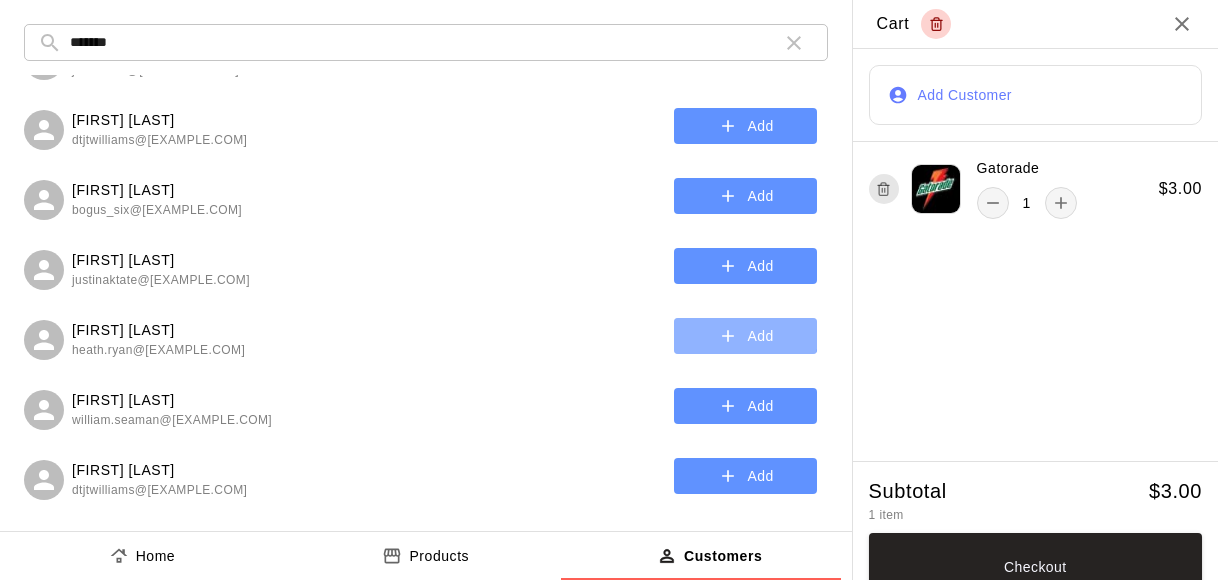click 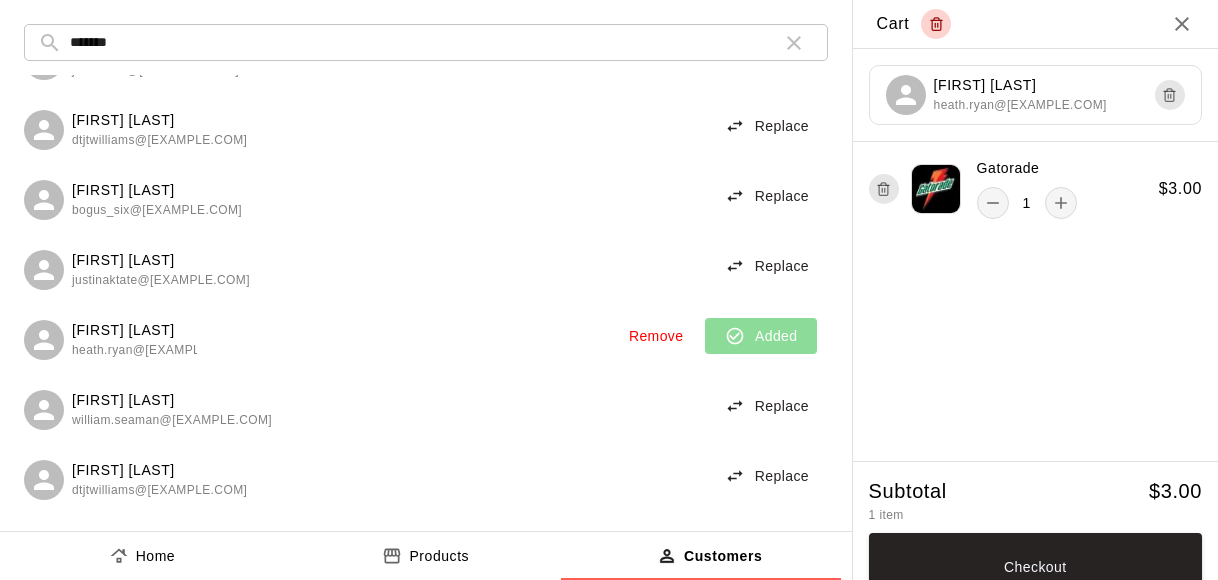drag, startPoint x: 778, startPoint y: 331, endPoint x: 927, endPoint y: 408, distance: 167.72 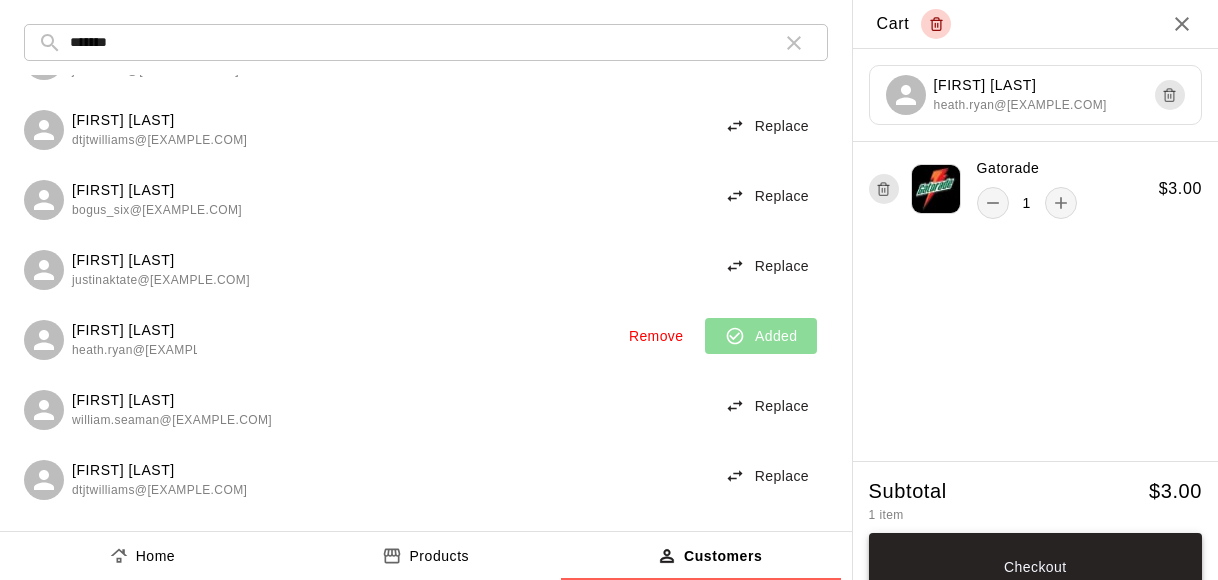 click on "Checkout" at bounding box center (1035, 567) 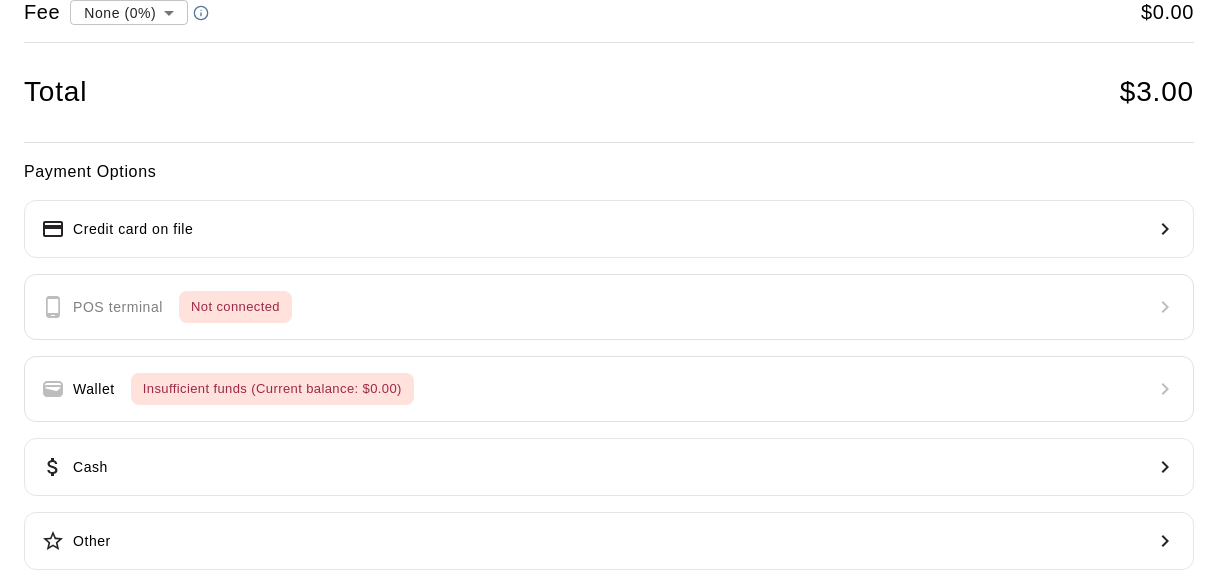 scroll, scrollTop: 224, scrollLeft: 0, axis: vertical 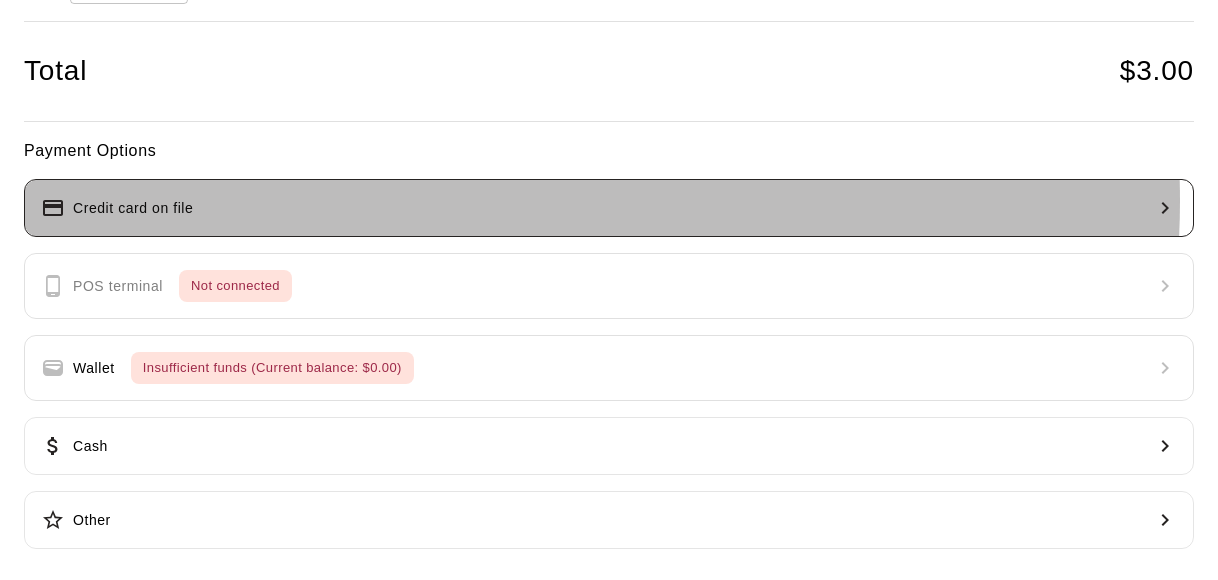 click on "Credit card on file" at bounding box center [609, 208] 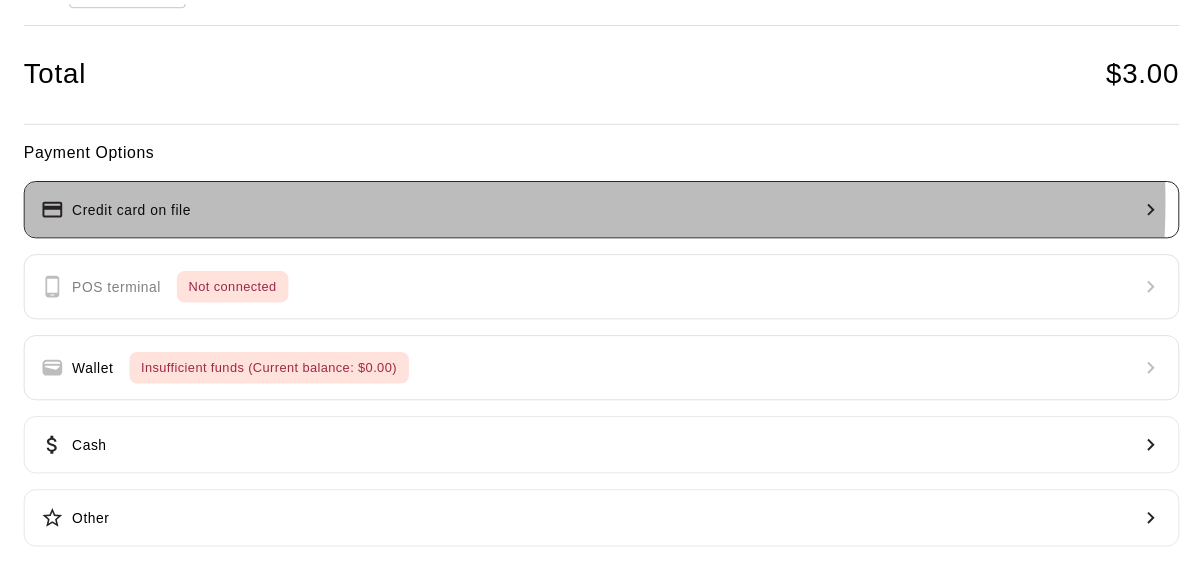 scroll, scrollTop: 9, scrollLeft: 0, axis: vertical 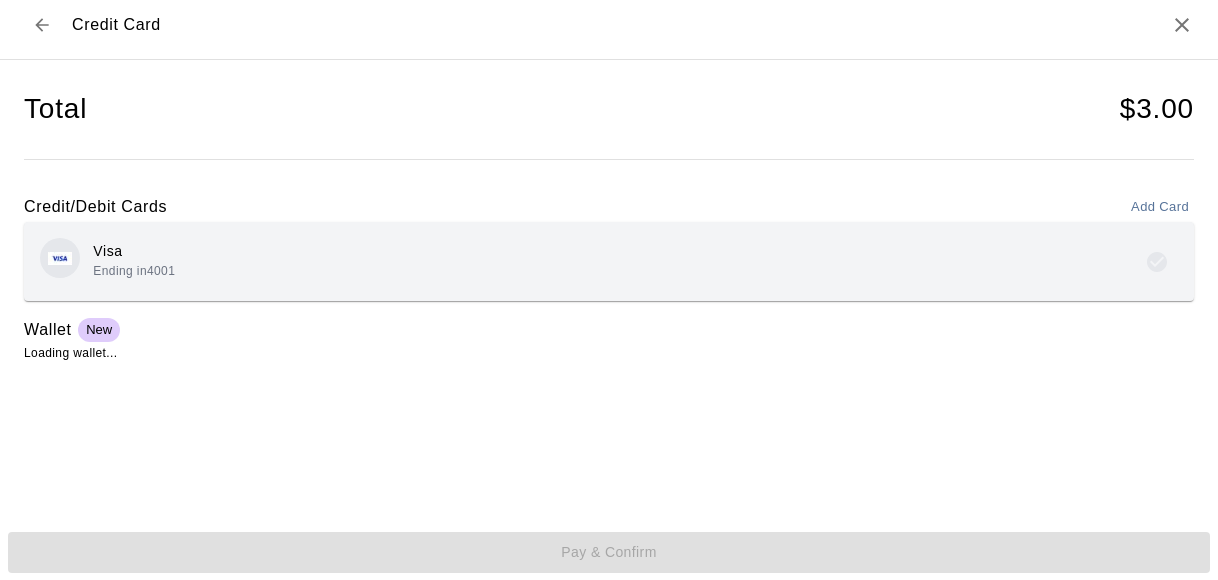 click on "Visa Ending in  4001" at bounding box center (609, 261) 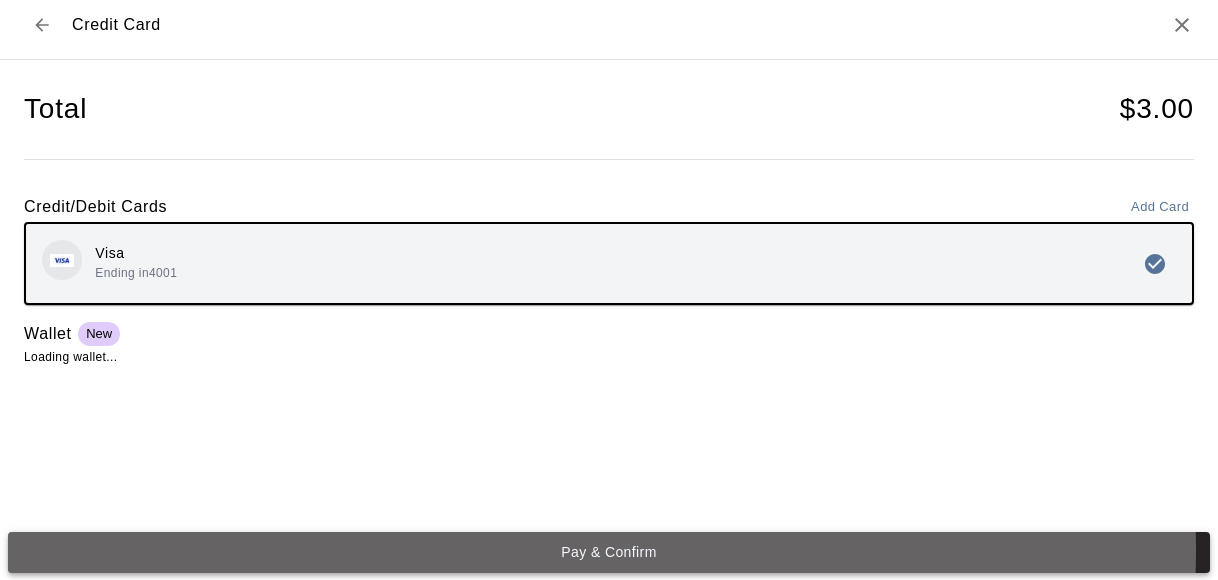 click on "Pay & Confirm" at bounding box center [609, 552] 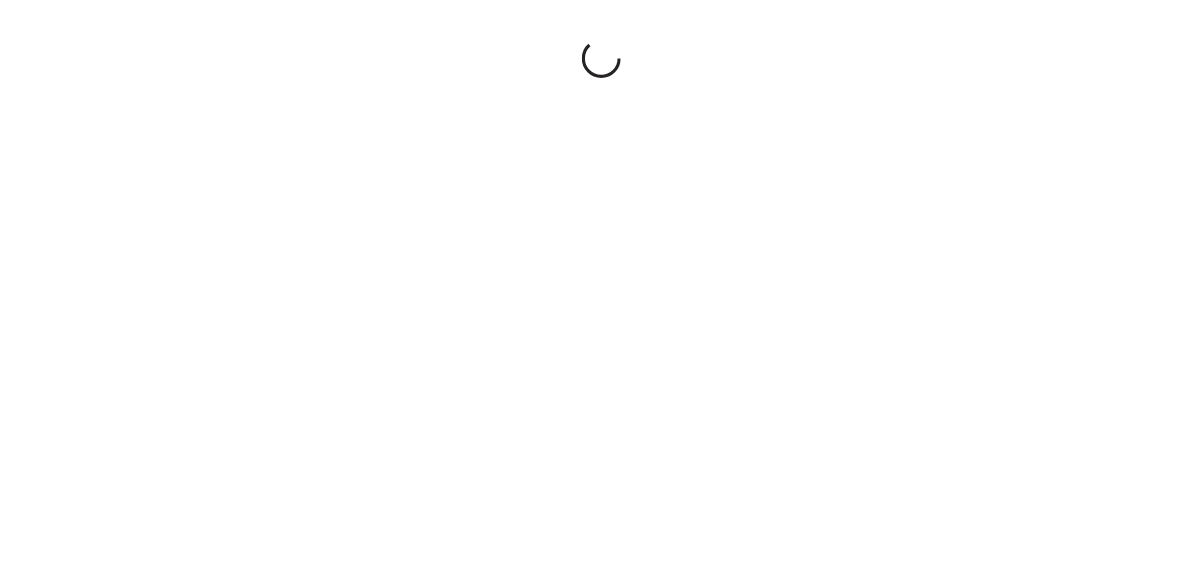 scroll, scrollTop: 0, scrollLeft: 0, axis: both 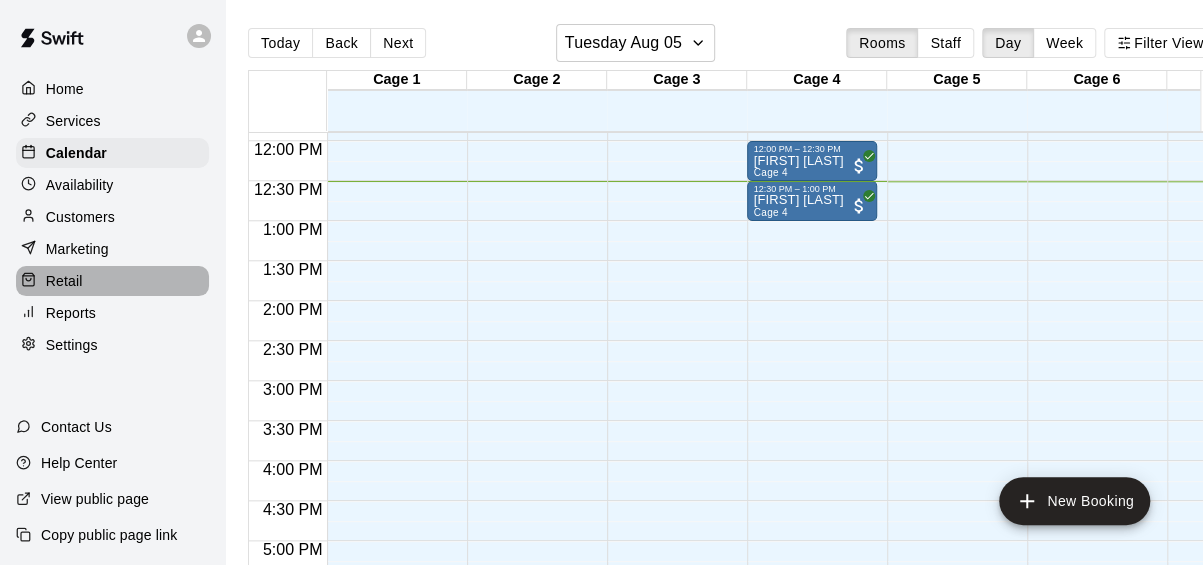 click on "Retail" at bounding box center [112, 281] 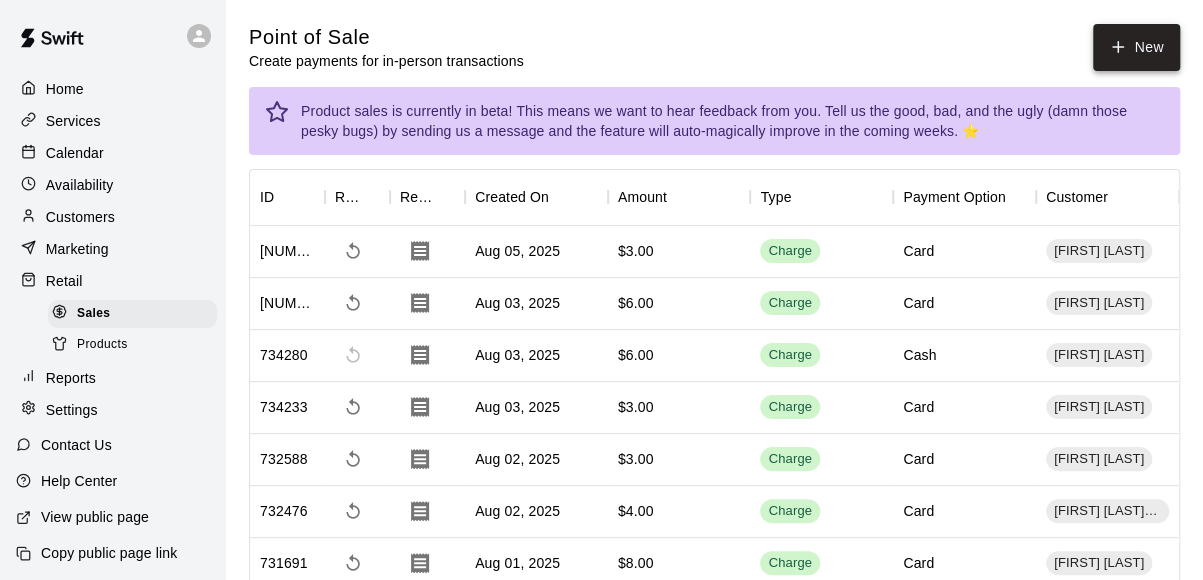click on "New" at bounding box center [1136, 47] 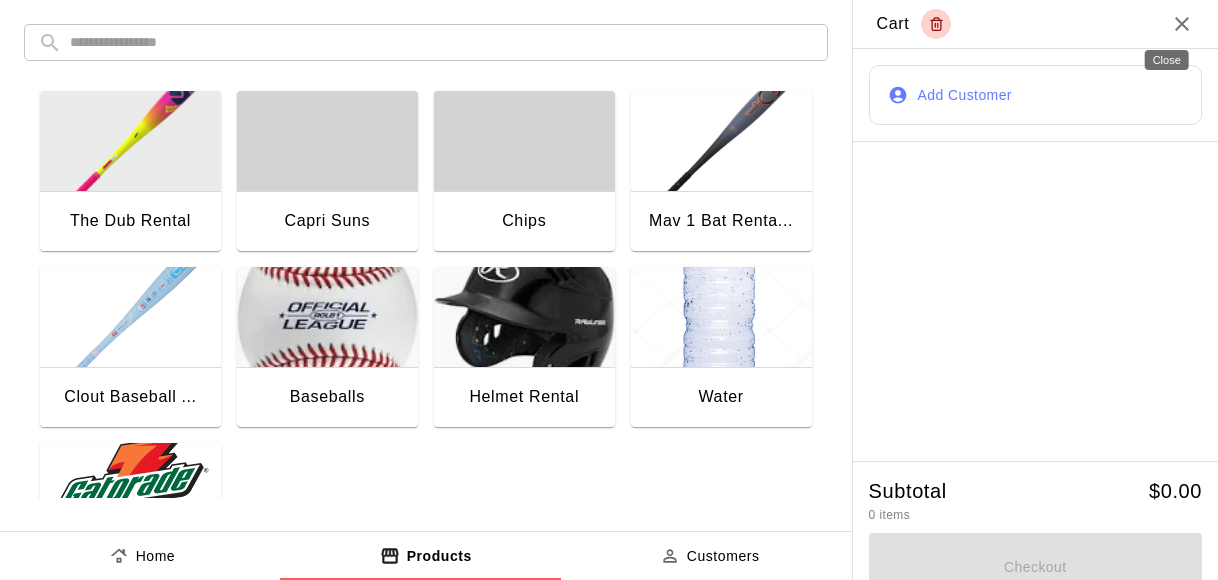 click 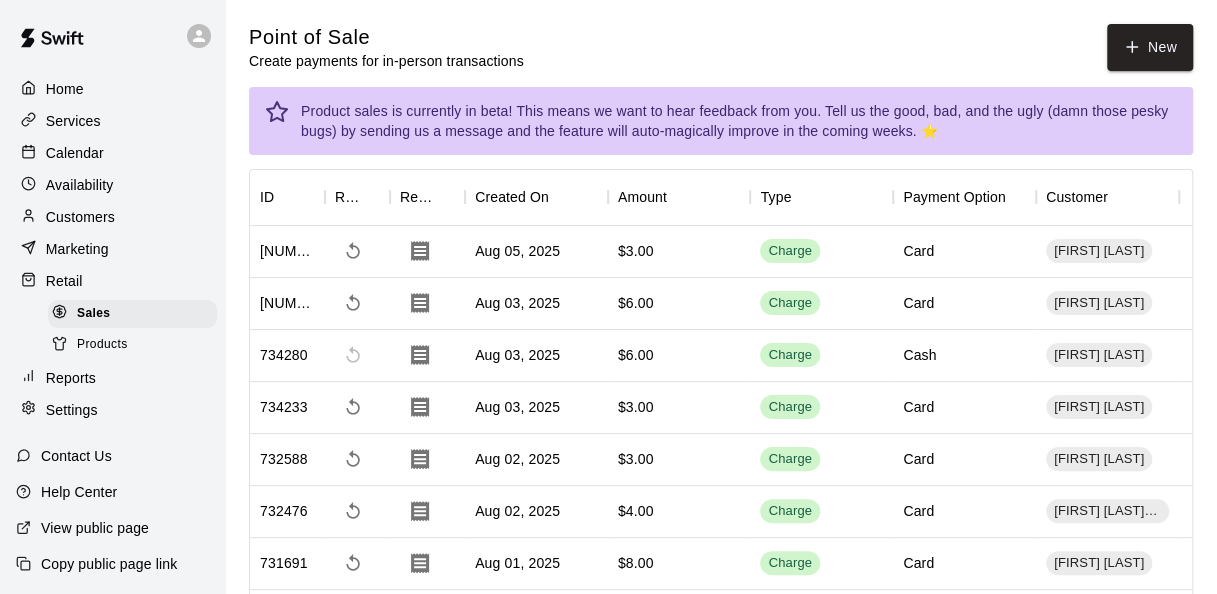 click on "Calendar" at bounding box center (112, 153) 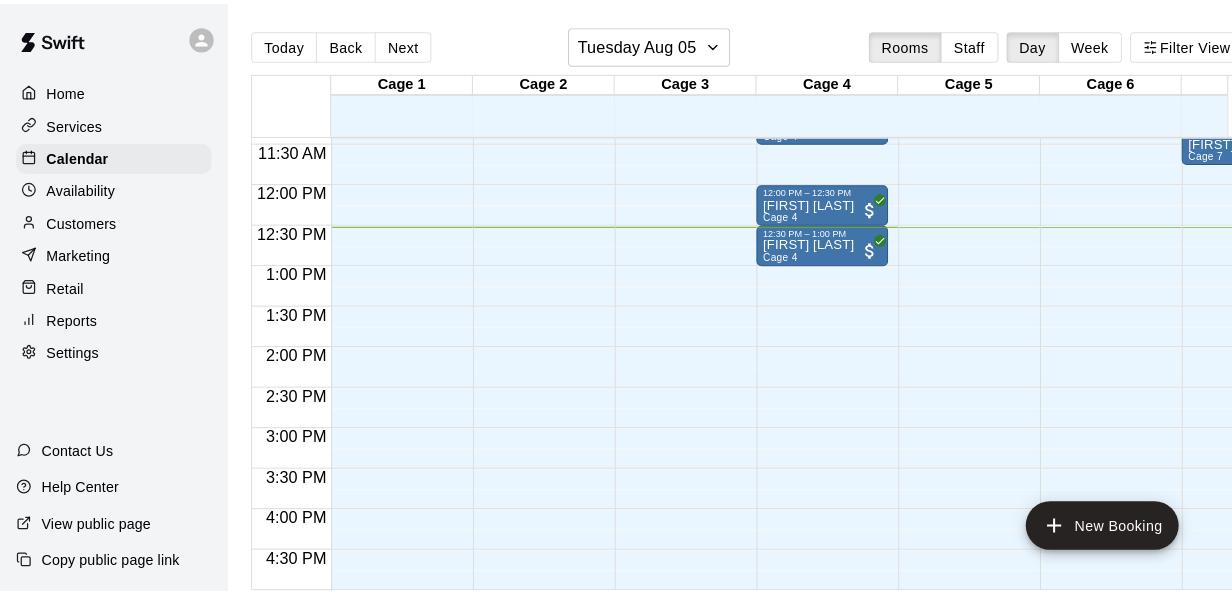 scroll, scrollTop: 910, scrollLeft: 0, axis: vertical 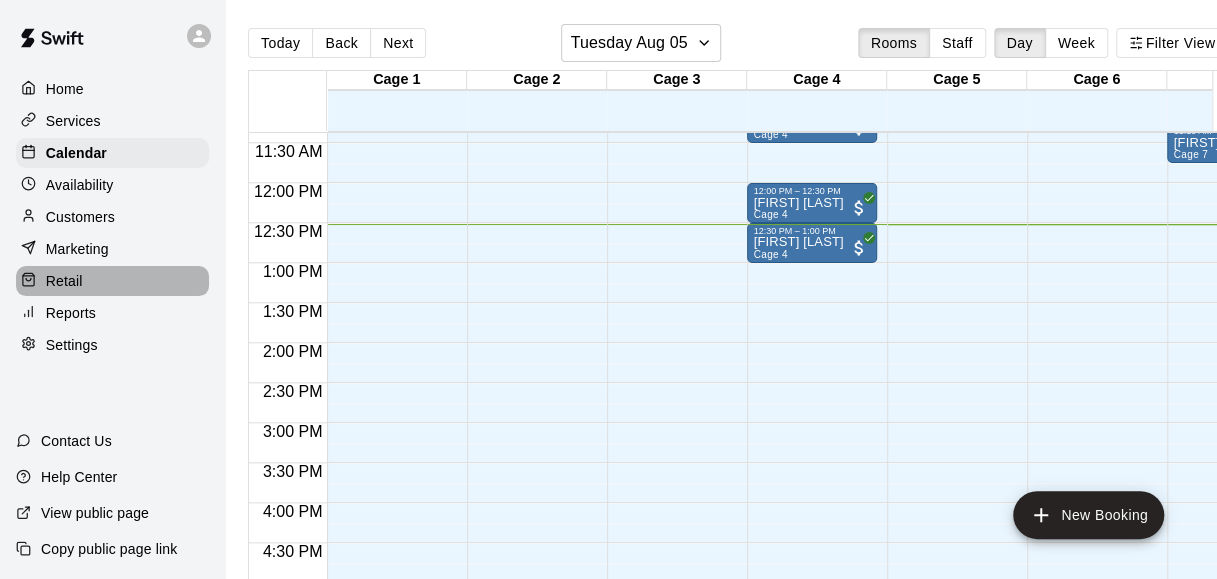 click on "Retail" at bounding box center (112, 281) 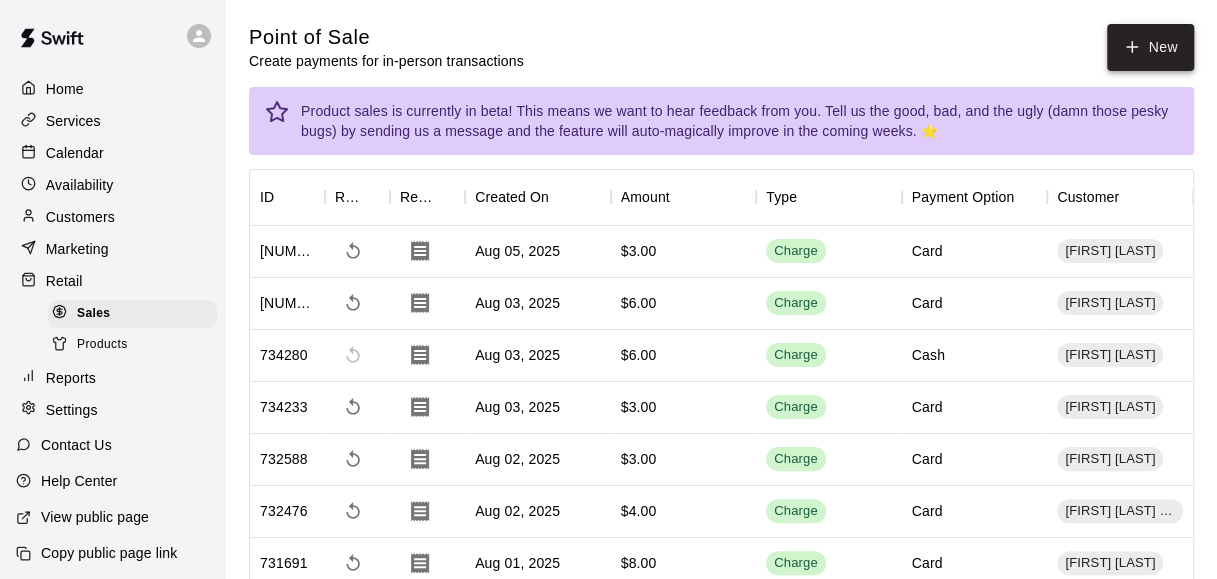 click on "New" at bounding box center (1150, 47) 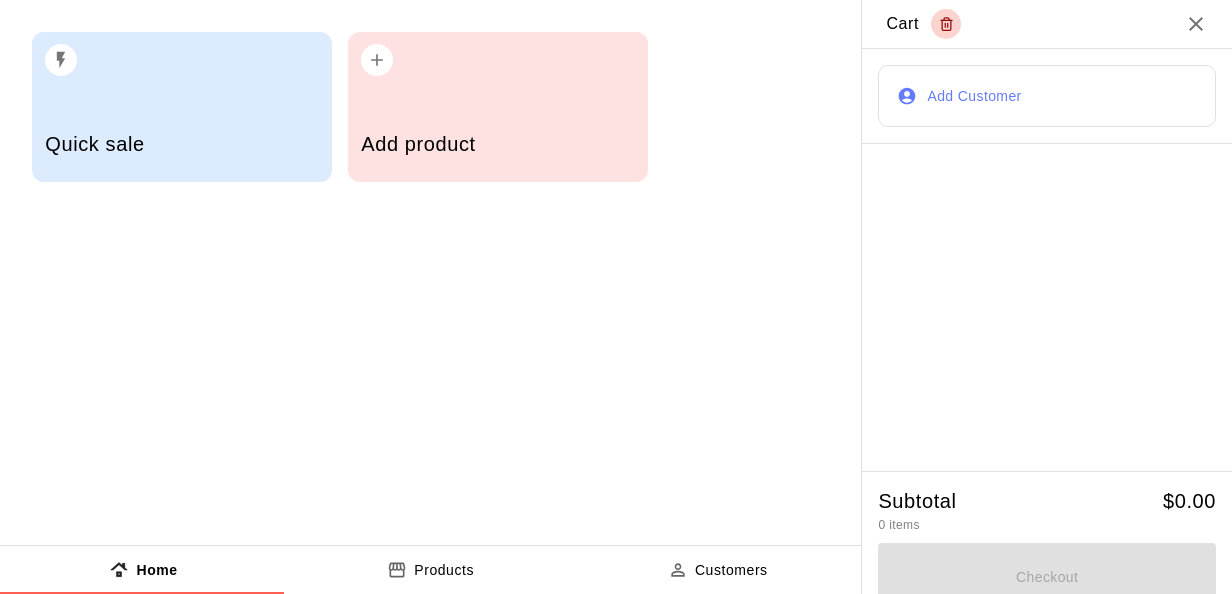 click on "Add product" at bounding box center (498, 107) 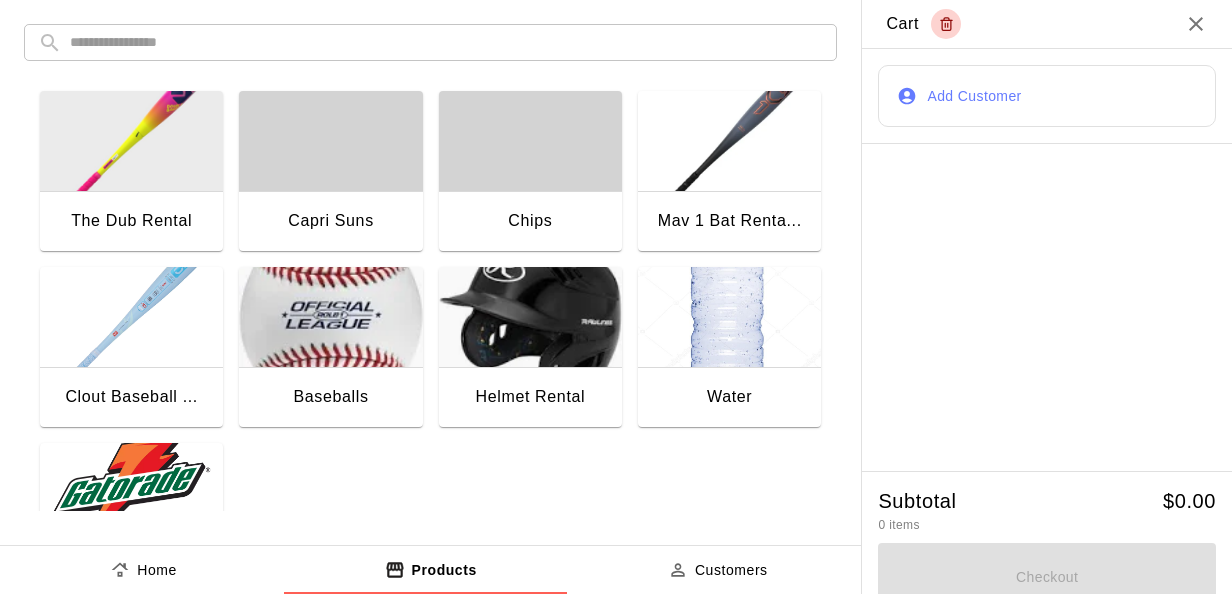click at bounding box center (729, 317) 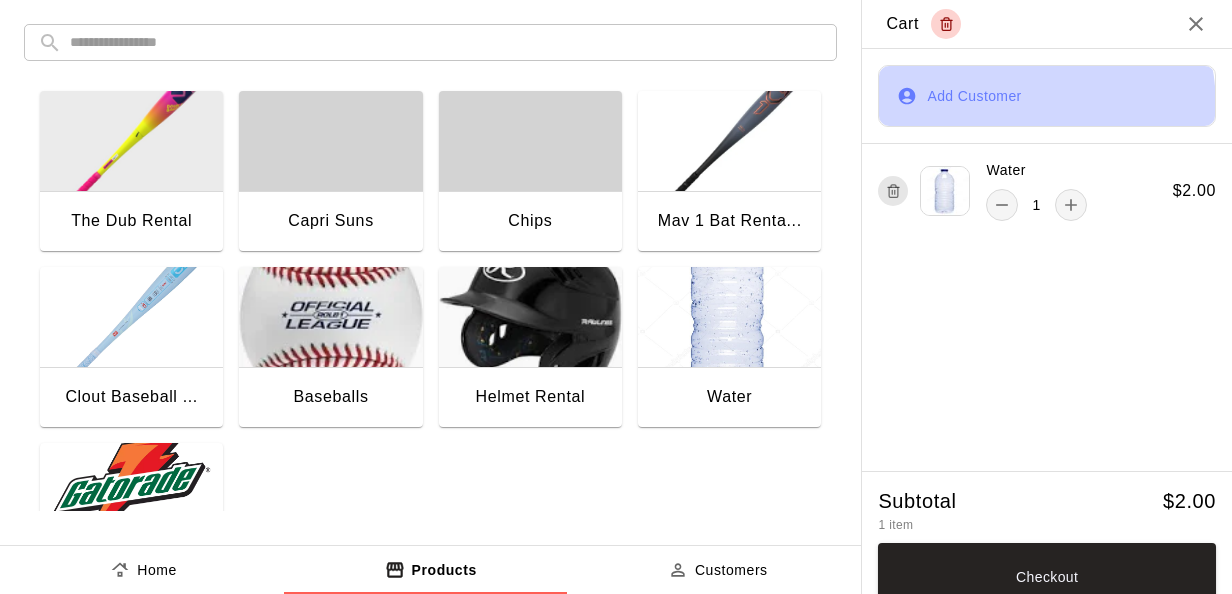 click on "Add Customer" at bounding box center [1047, 96] 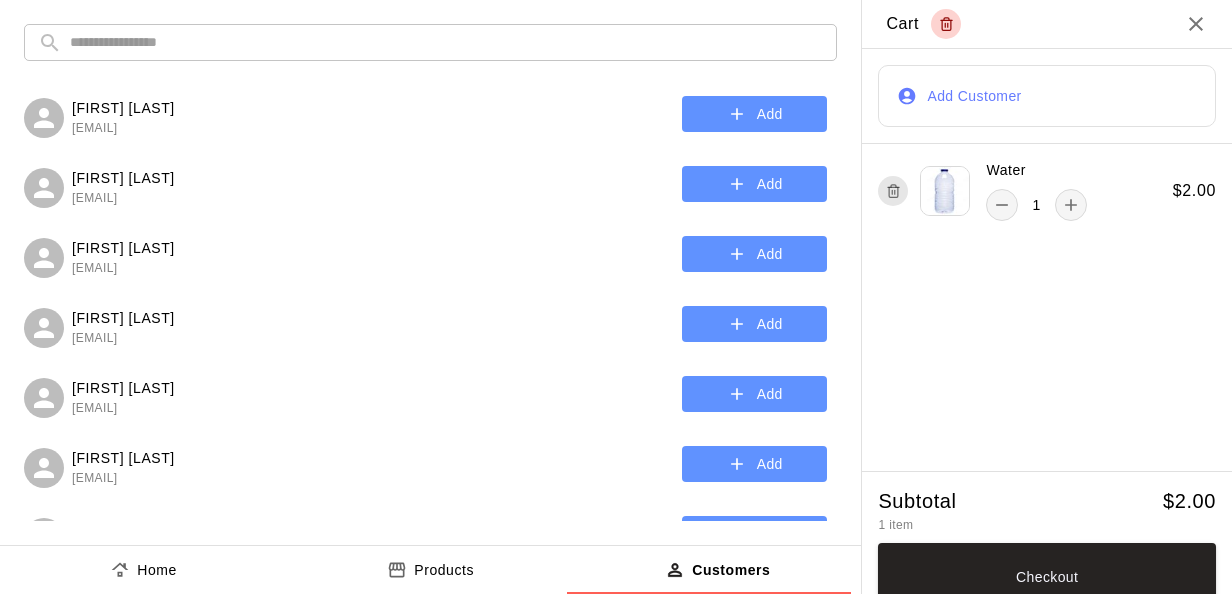 click at bounding box center (446, 42) 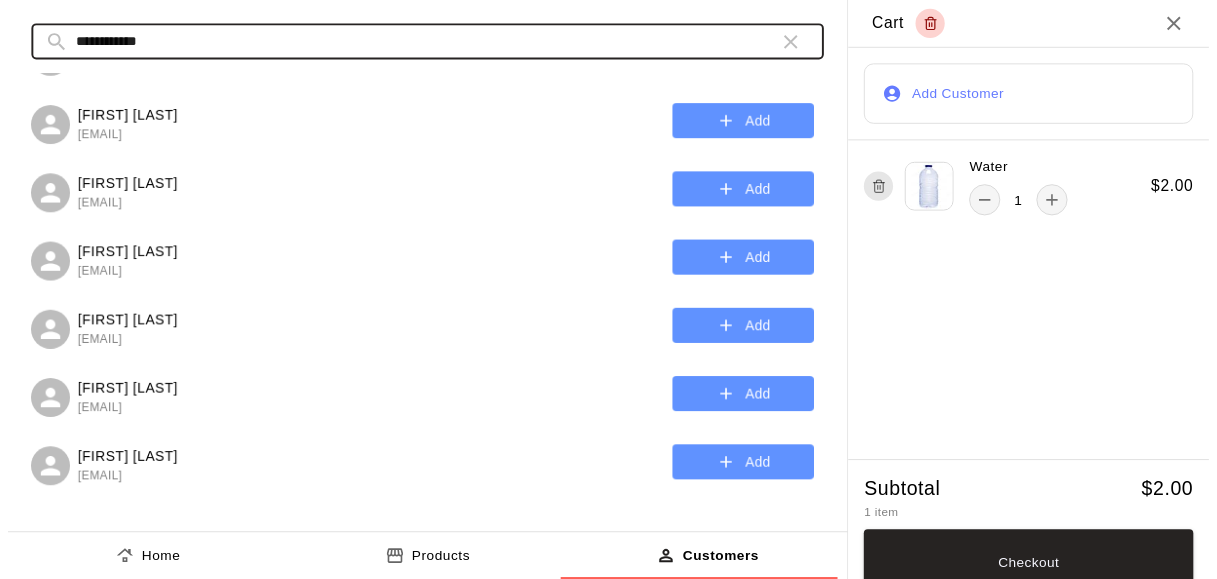 scroll, scrollTop: 481, scrollLeft: 0, axis: vertical 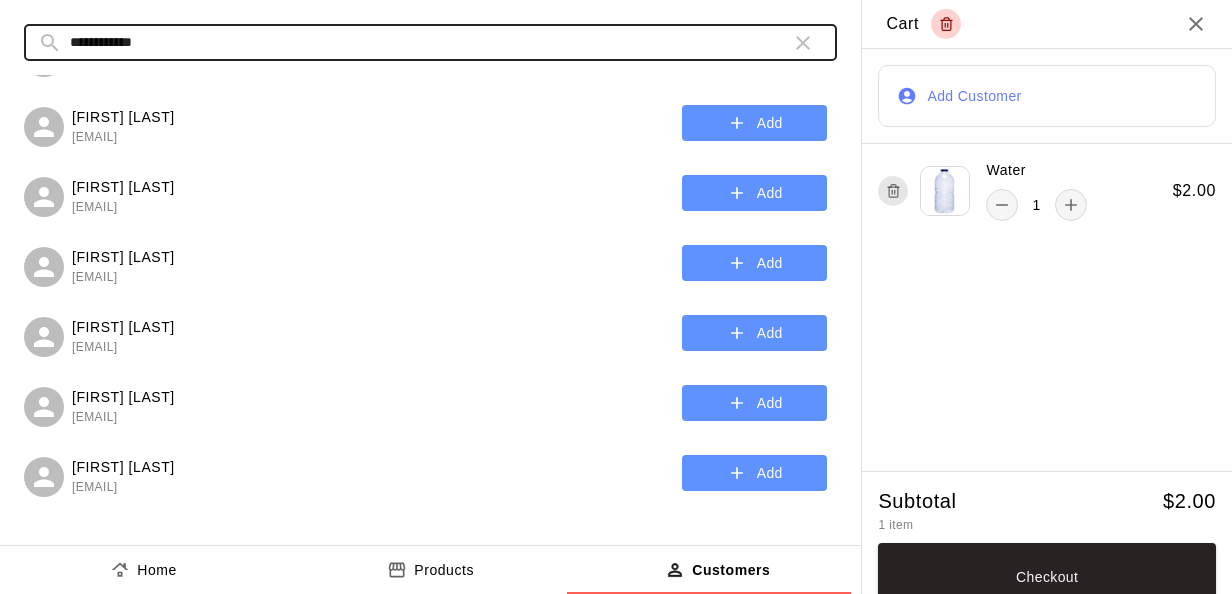 type on "**********" 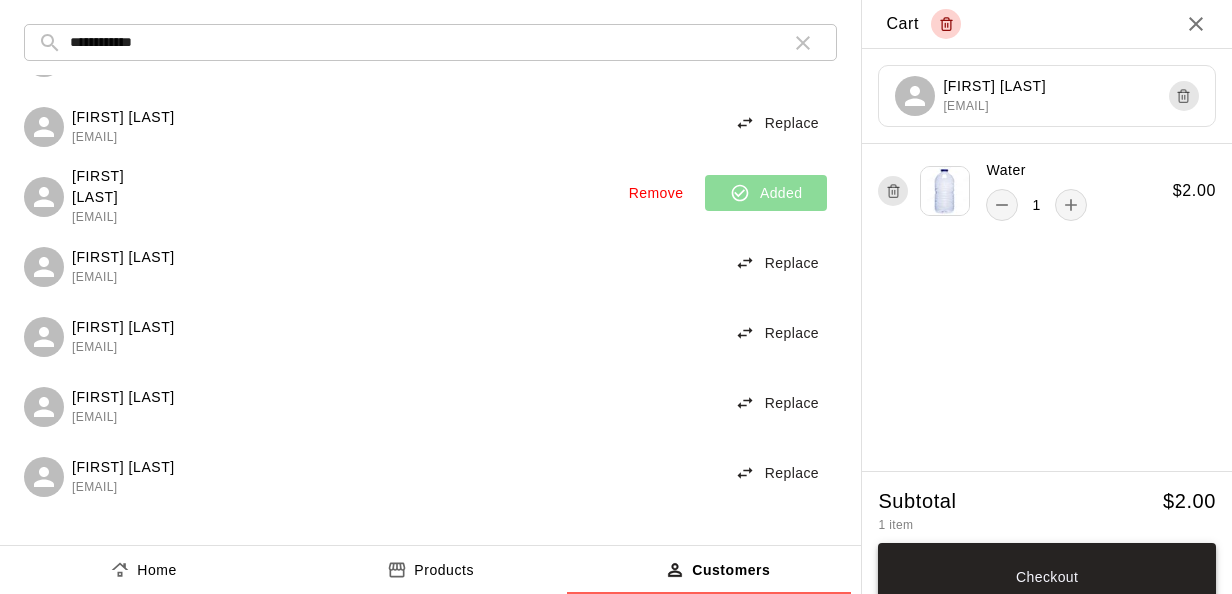 click on "Checkout" at bounding box center [1047, 577] 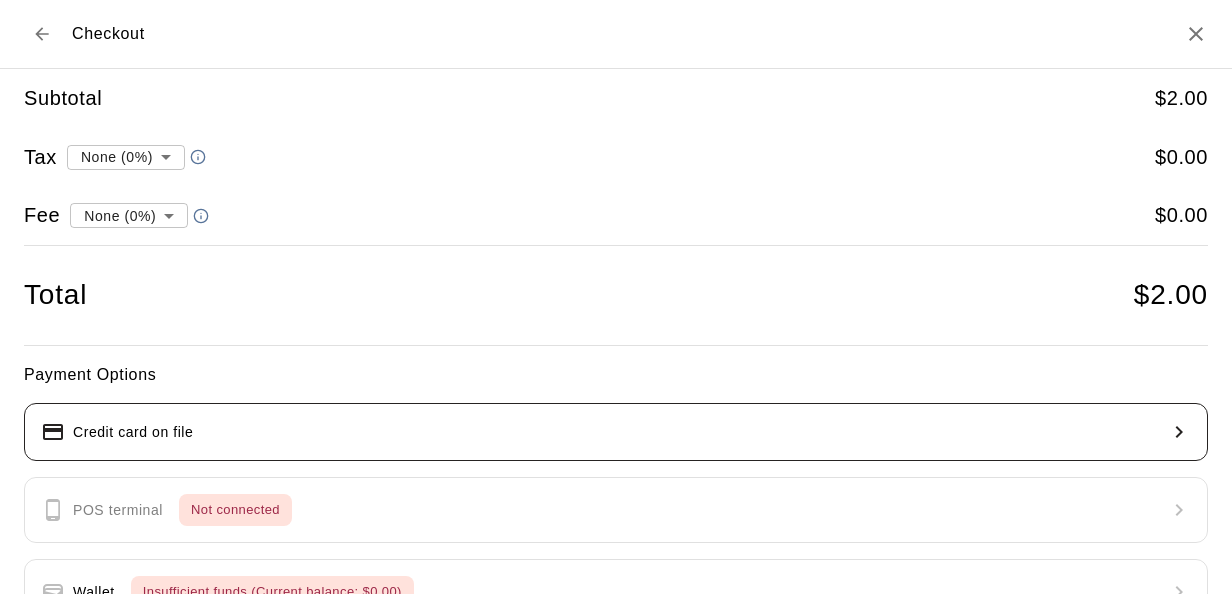 click on "Credit card on file" at bounding box center (616, 432) 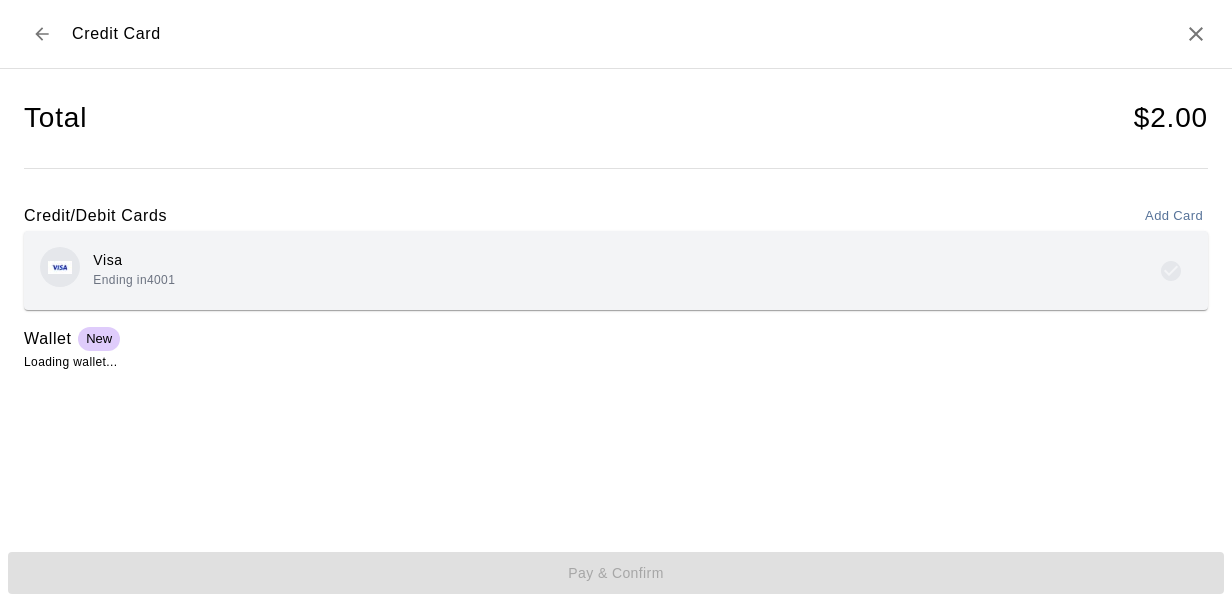 click on "Visa Ending in  4001" at bounding box center [616, 270] 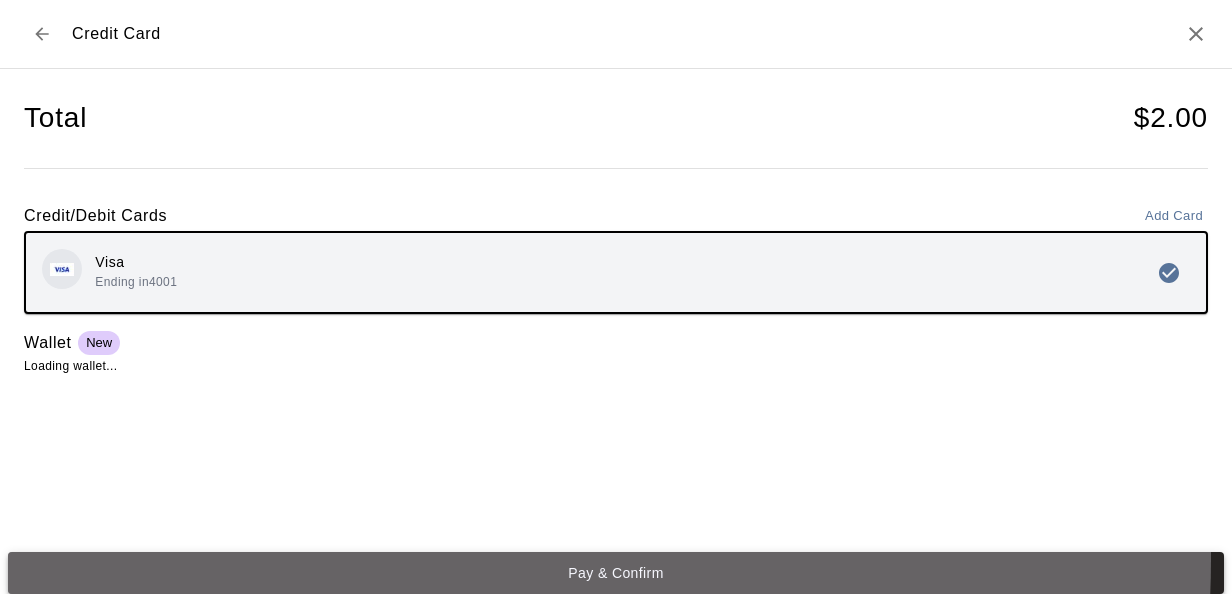 click on "Pay & Confirm" at bounding box center [616, 573] 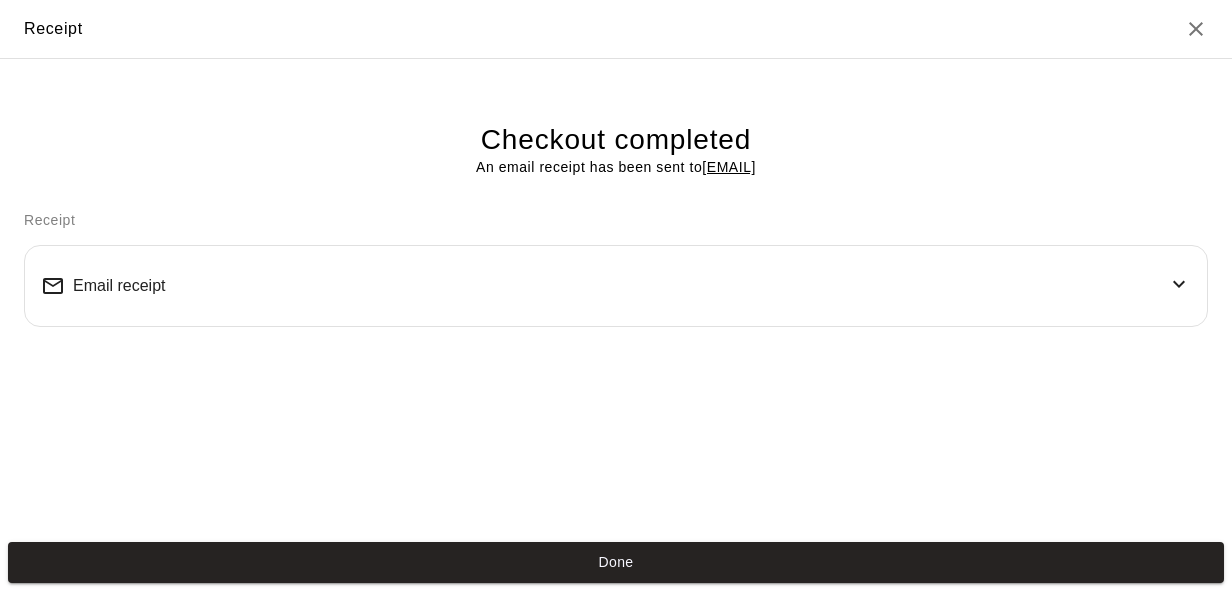 click on "Done" at bounding box center (616, 563) 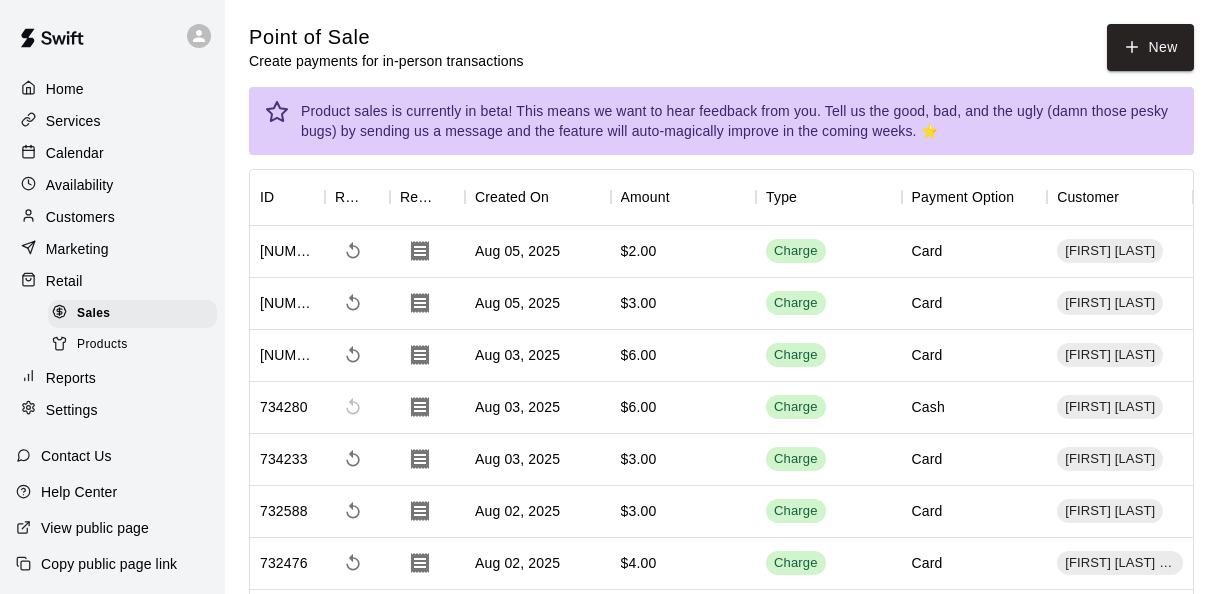 click on "Checkout completed An email receipt has been sent to  heath.ryan@yahoo.com" at bounding box center [616, 167] 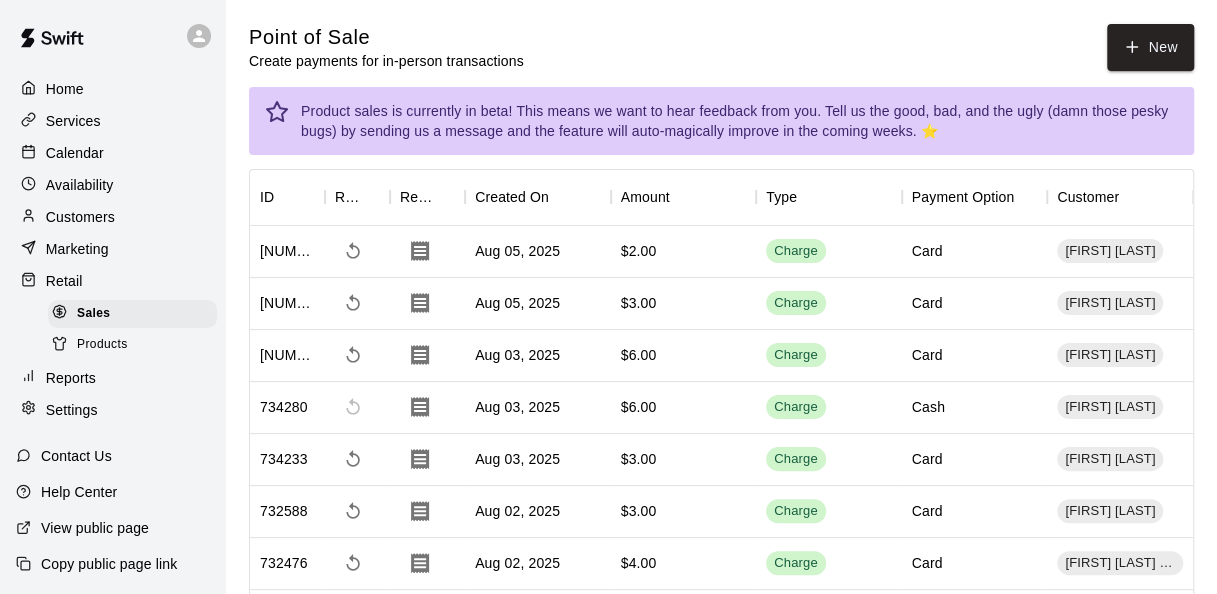 click on "Calendar" at bounding box center (112, 153) 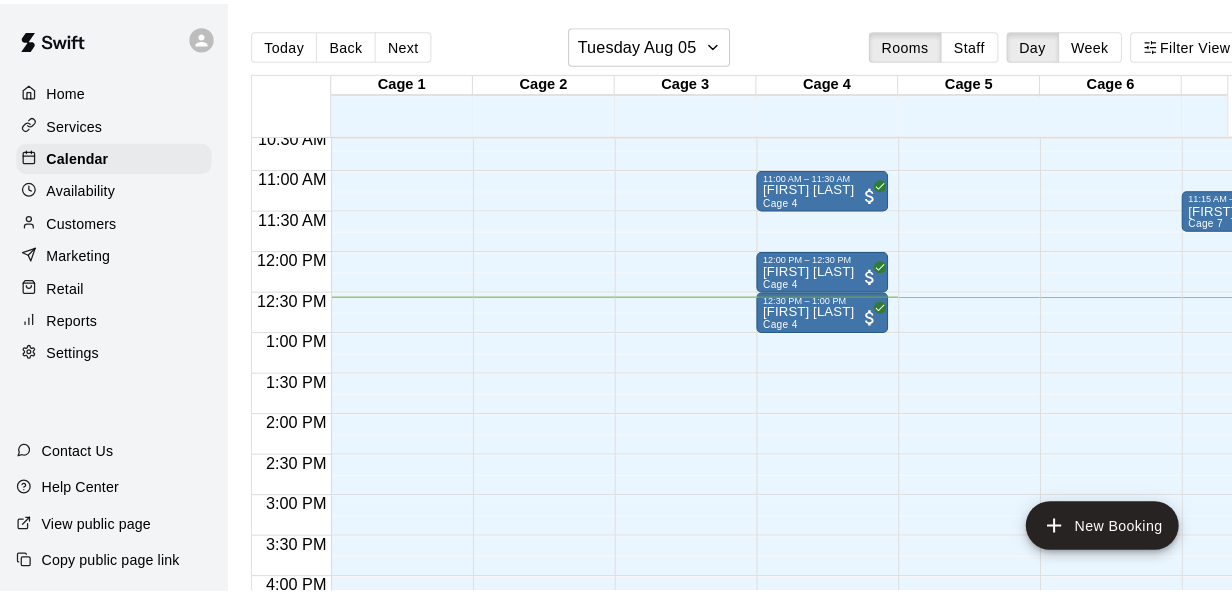 scroll, scrollTop: 845, scrollLeft: 0, axis: vertical 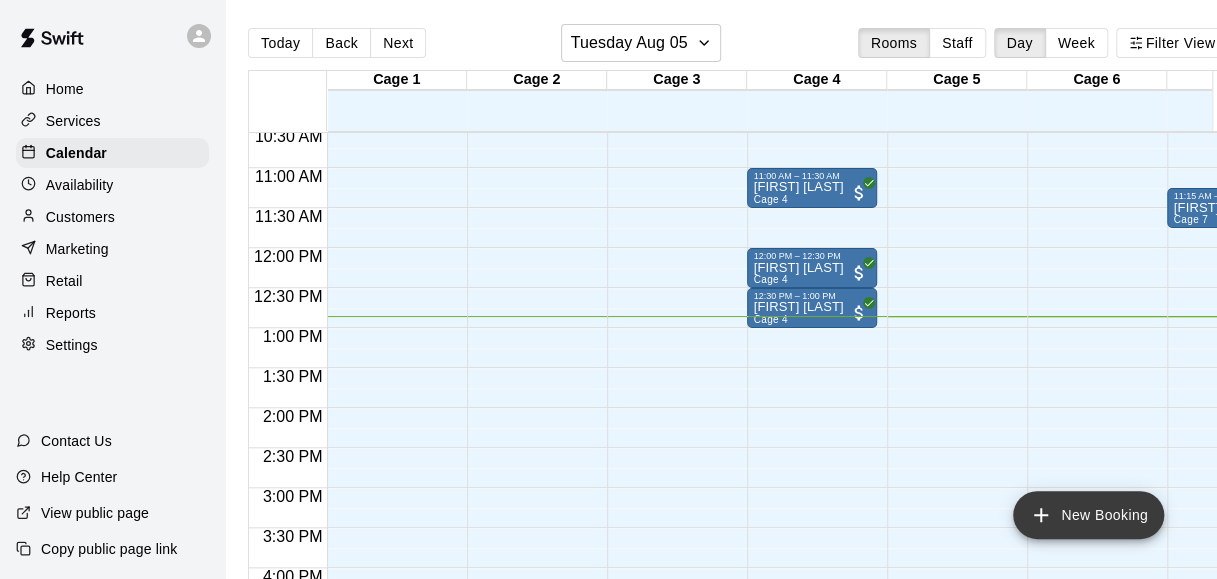 click on "New Booking" at bounding box center [1088, 515] 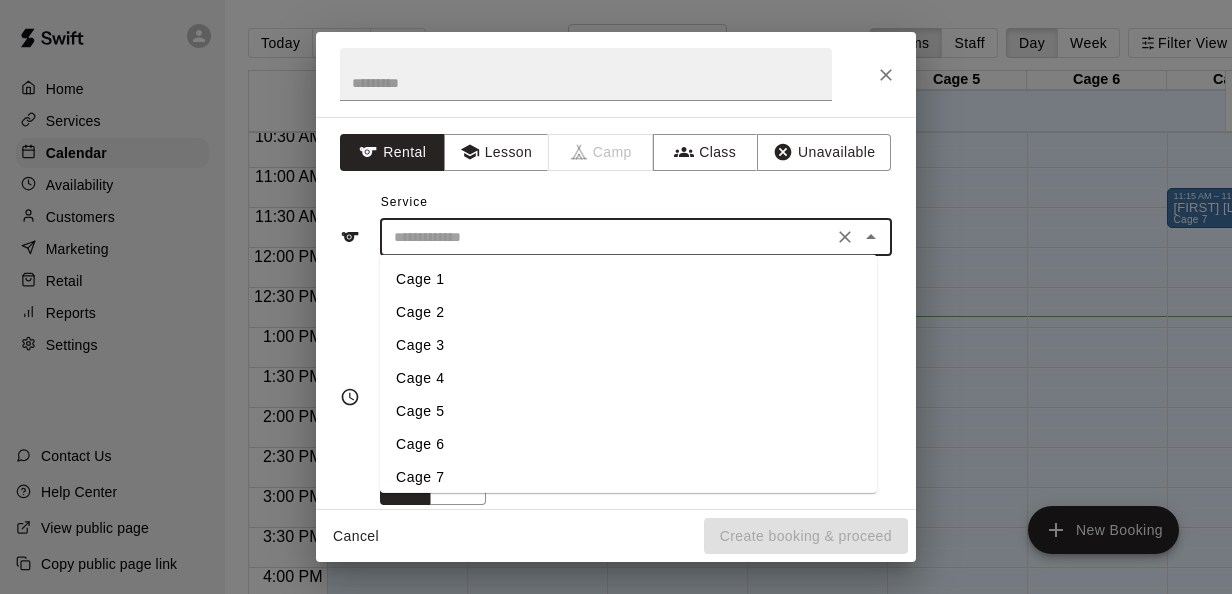 click at bounding box center (606, 237) 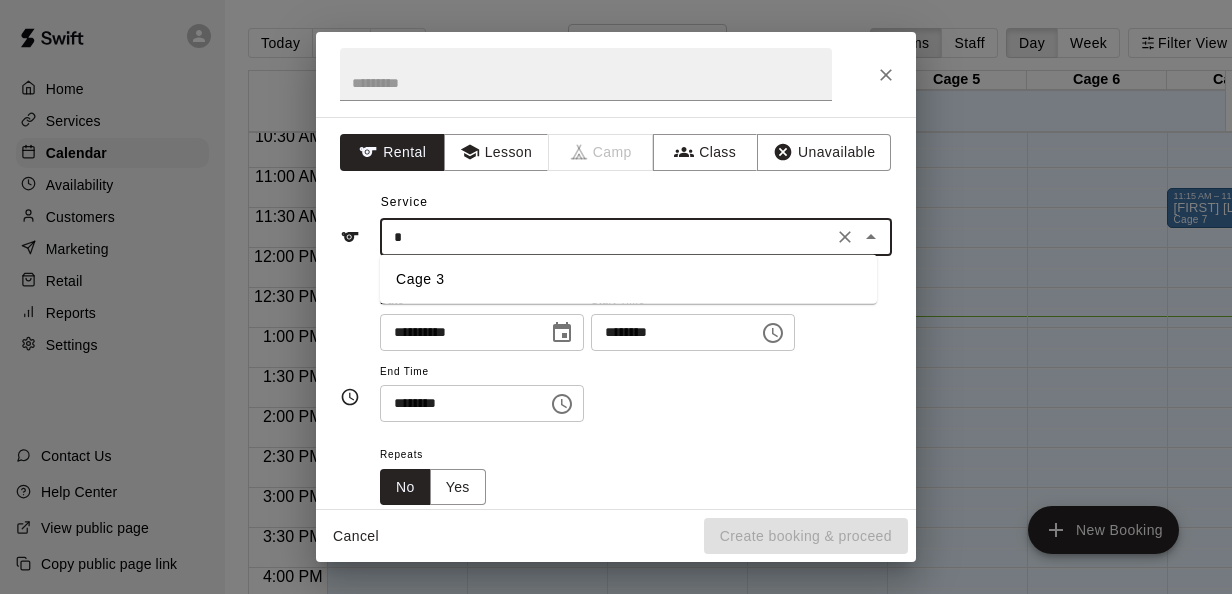 click on "Cage 3" at bounding box center [628, 279] 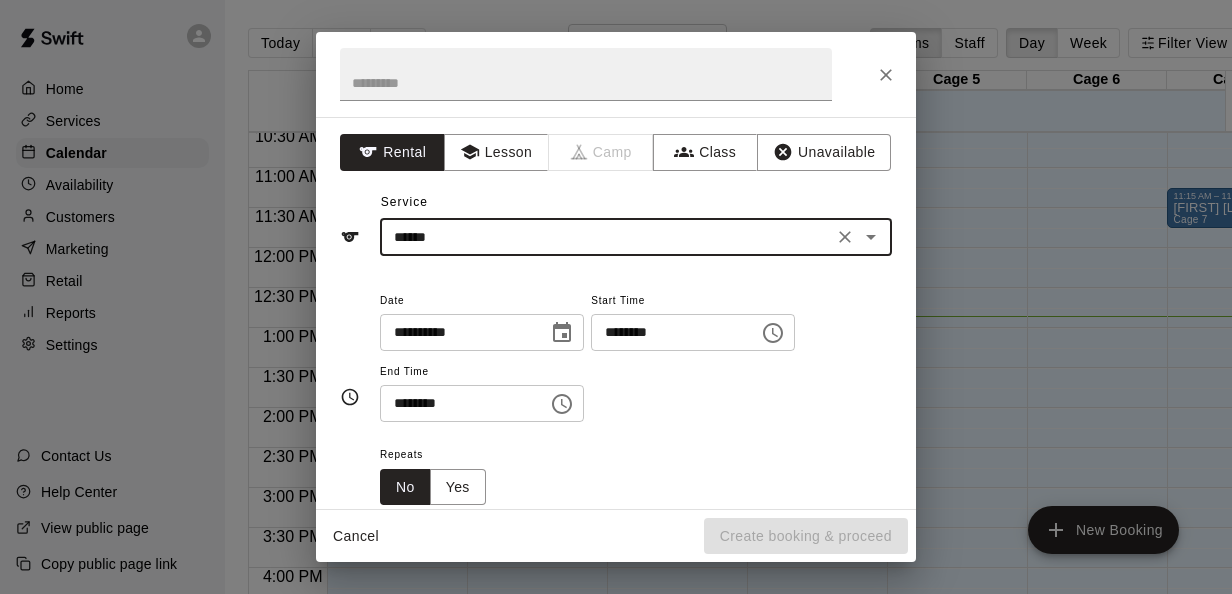 type on "******" 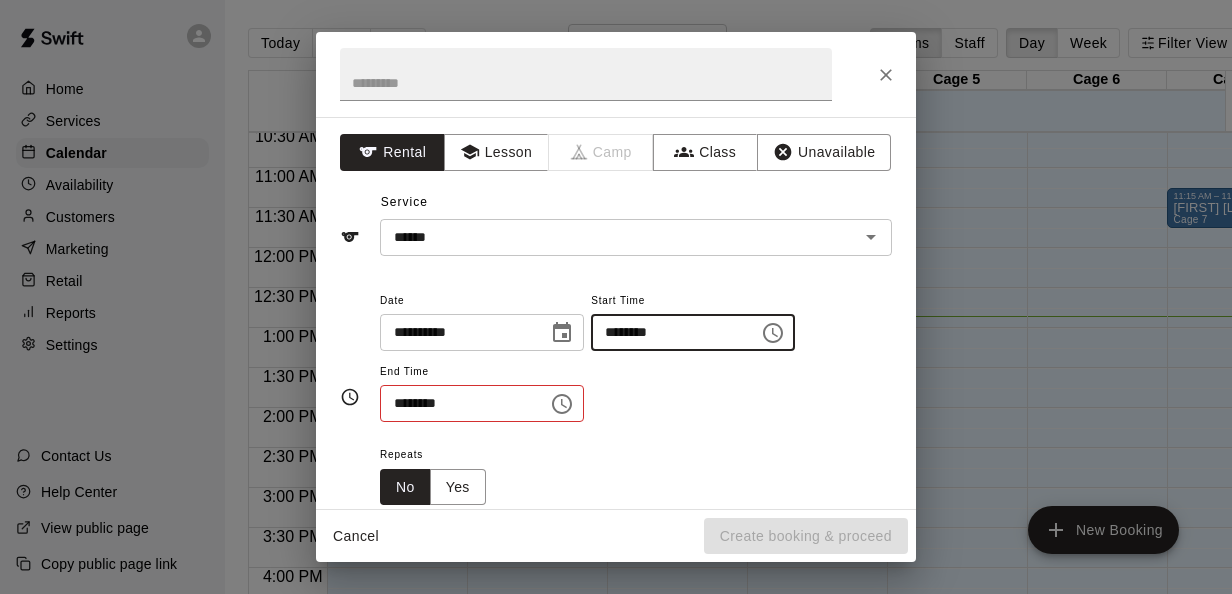 click on "********" at bounding box center (668, 332) 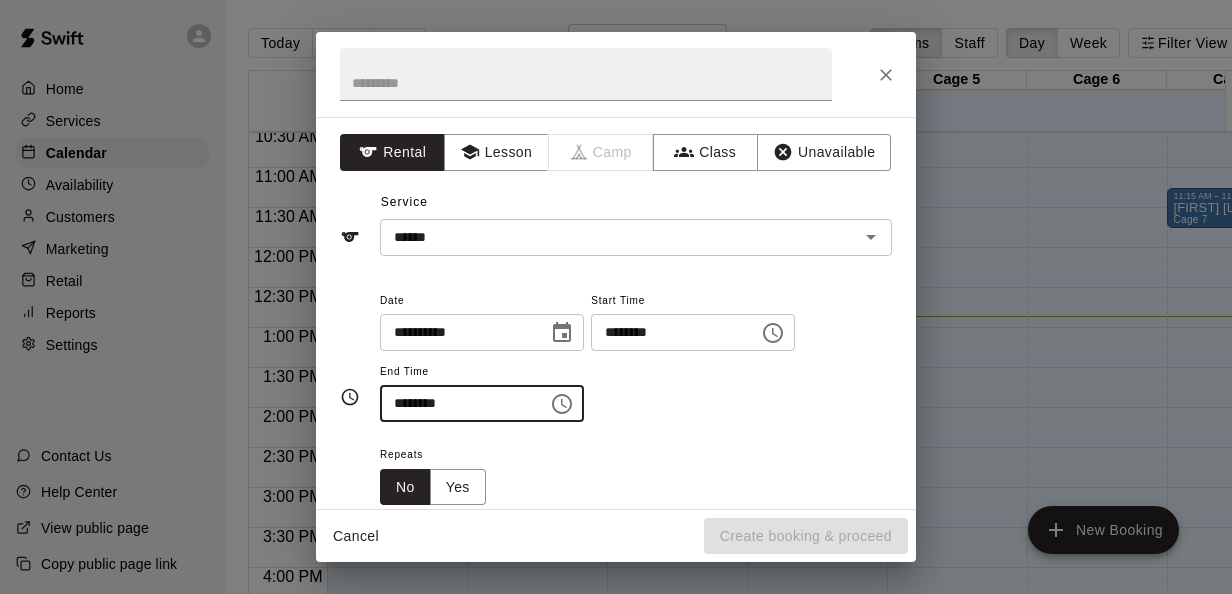 click on "********" at bounding box center [457, 403] 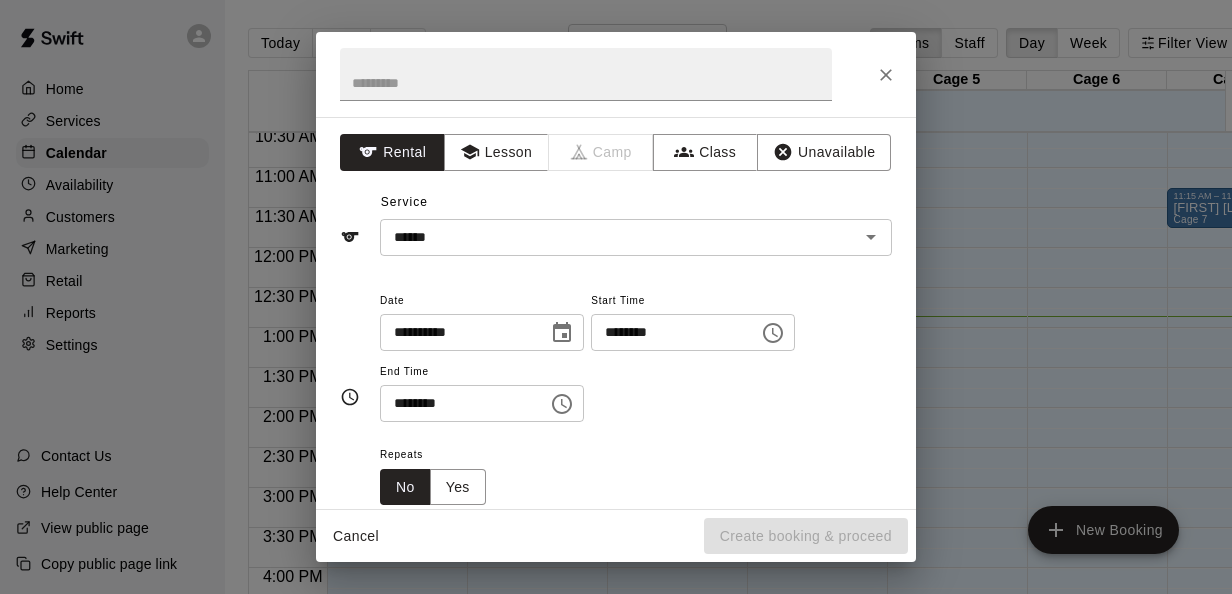click on "**********" at bounding box center (636, 355) 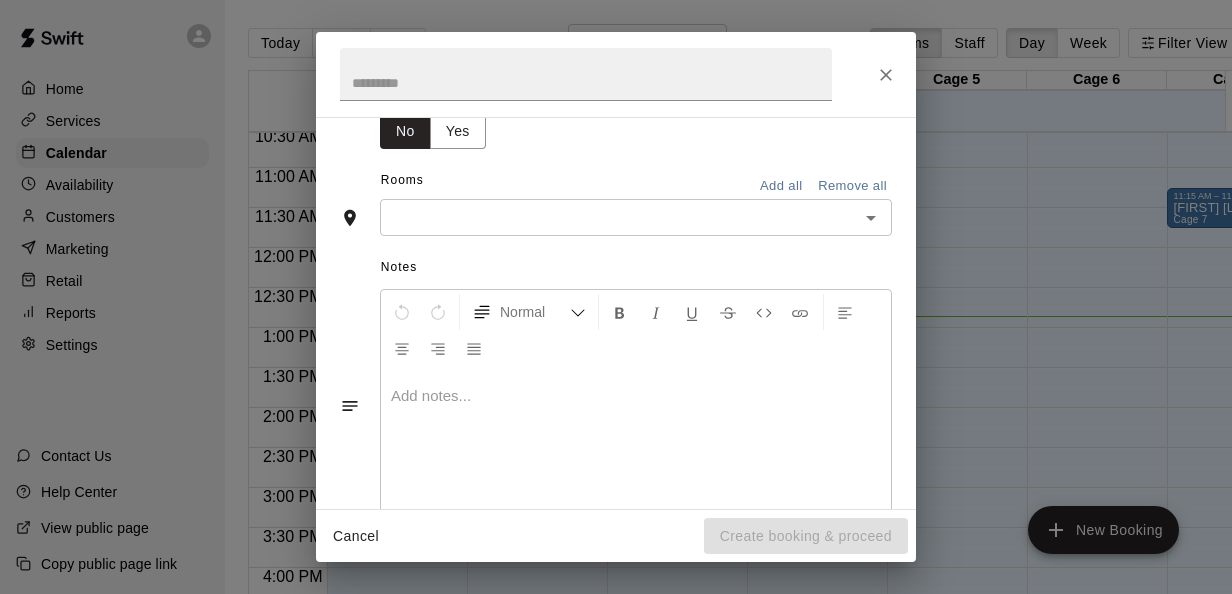 scroll, scrollTop: 363, scrollLeft: 0, axis: vertical 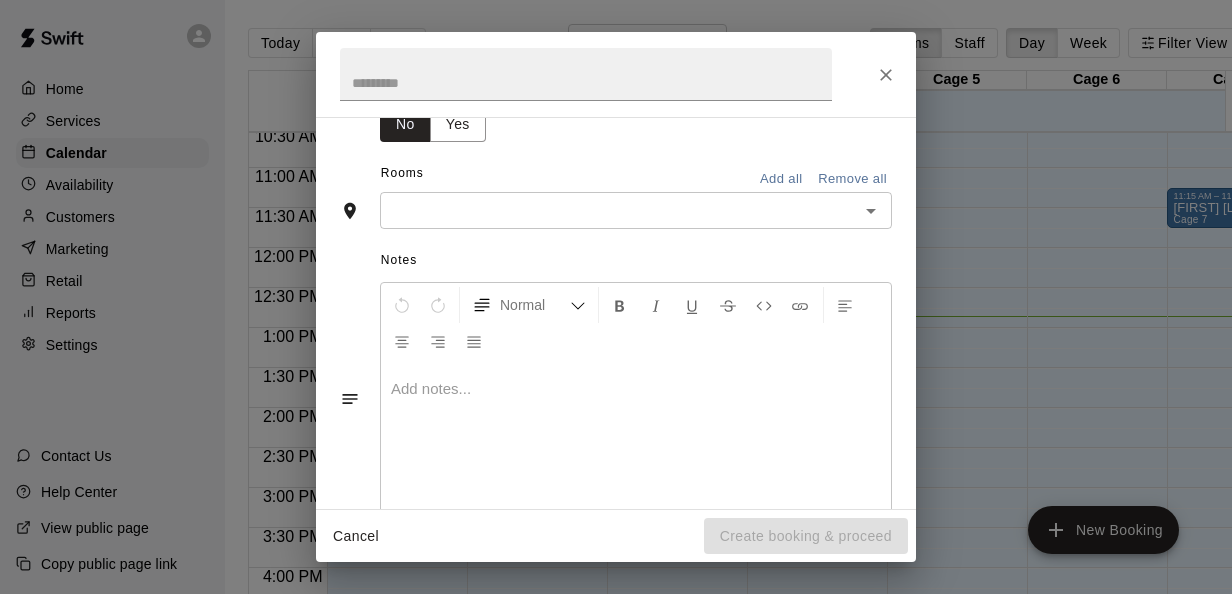 click at bounding box center (619, 210) 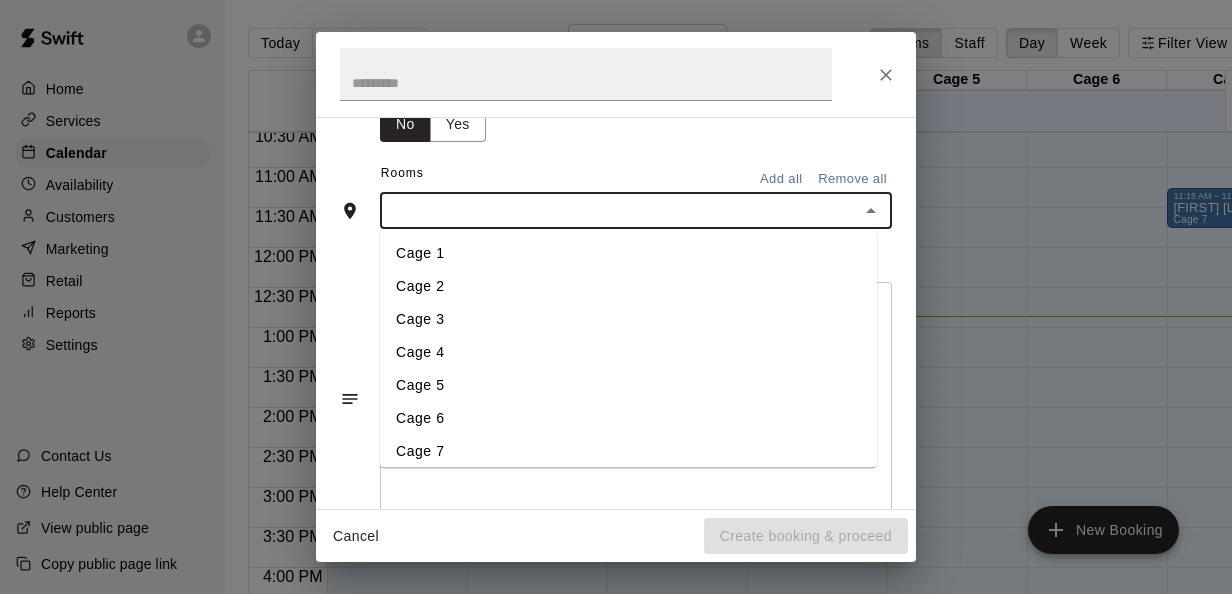 click on "Cage 3" at bounding box center (628, 320) 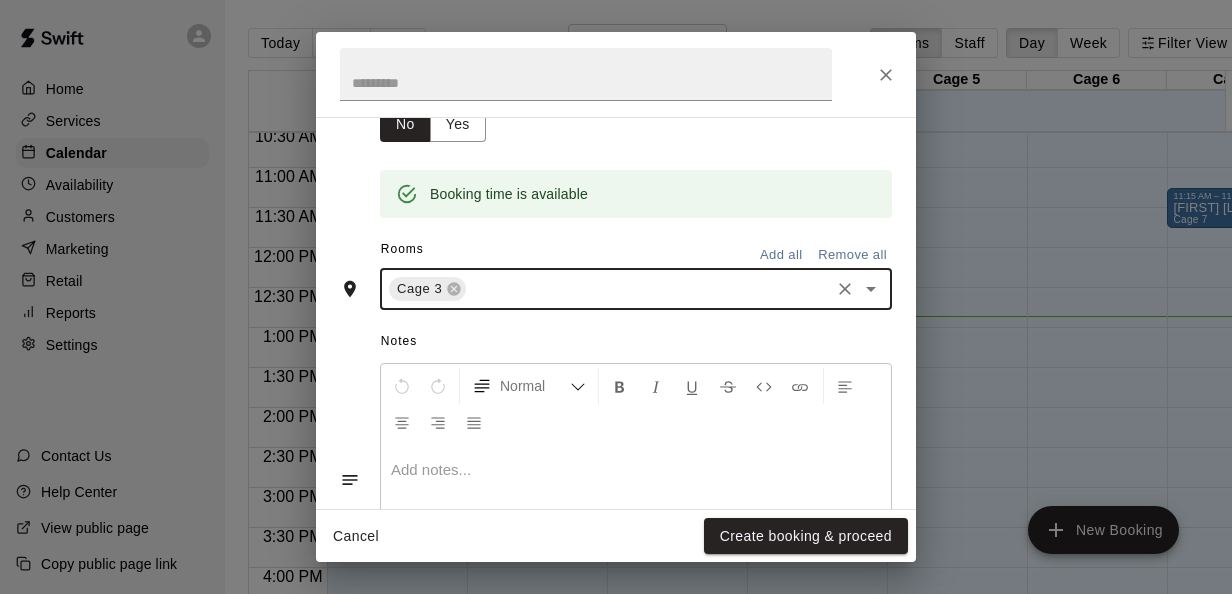 scroll, scrollTop: 484, scrollLeft: 0, axis: vertical 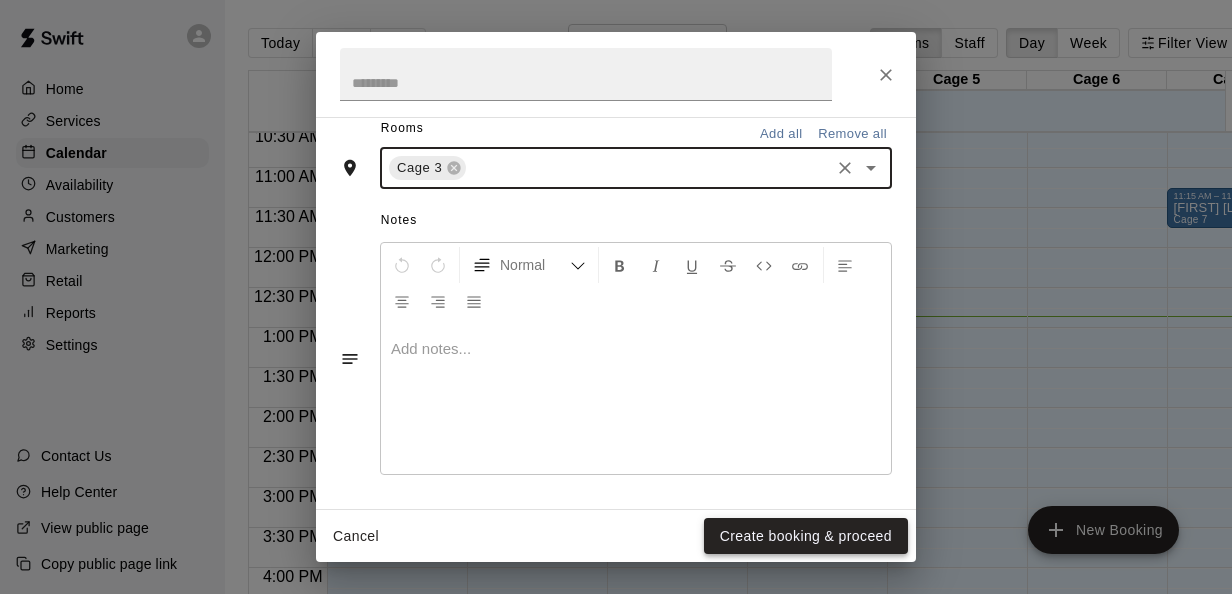 click on "Create booking & proceed" at bounding box center [806, 536] 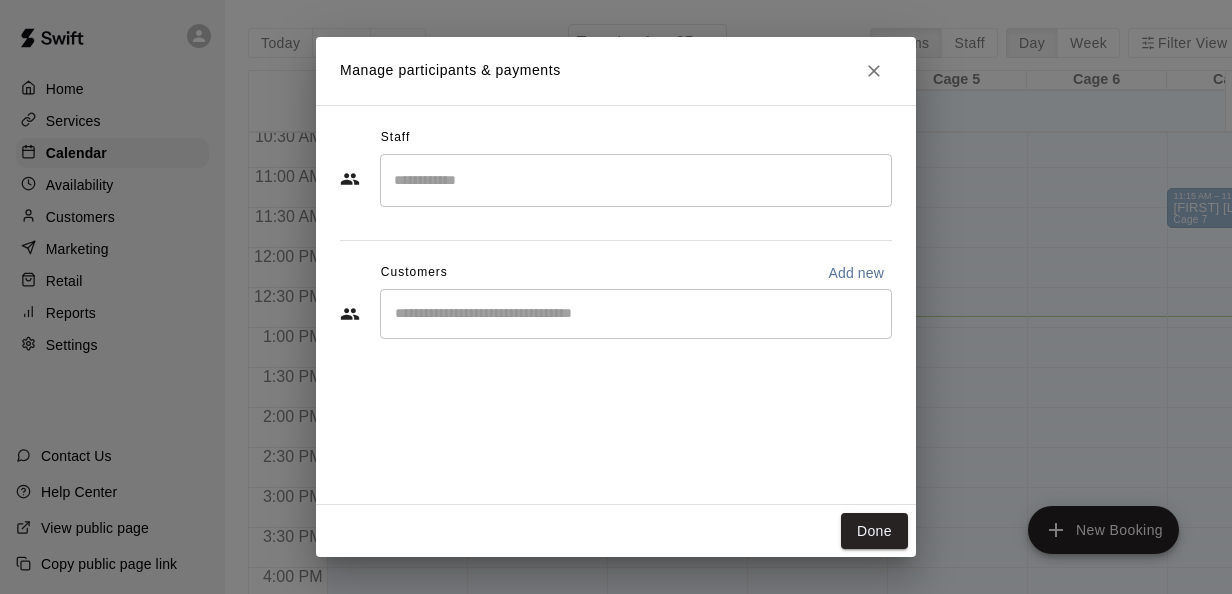 click at bounding box center [636, 314] 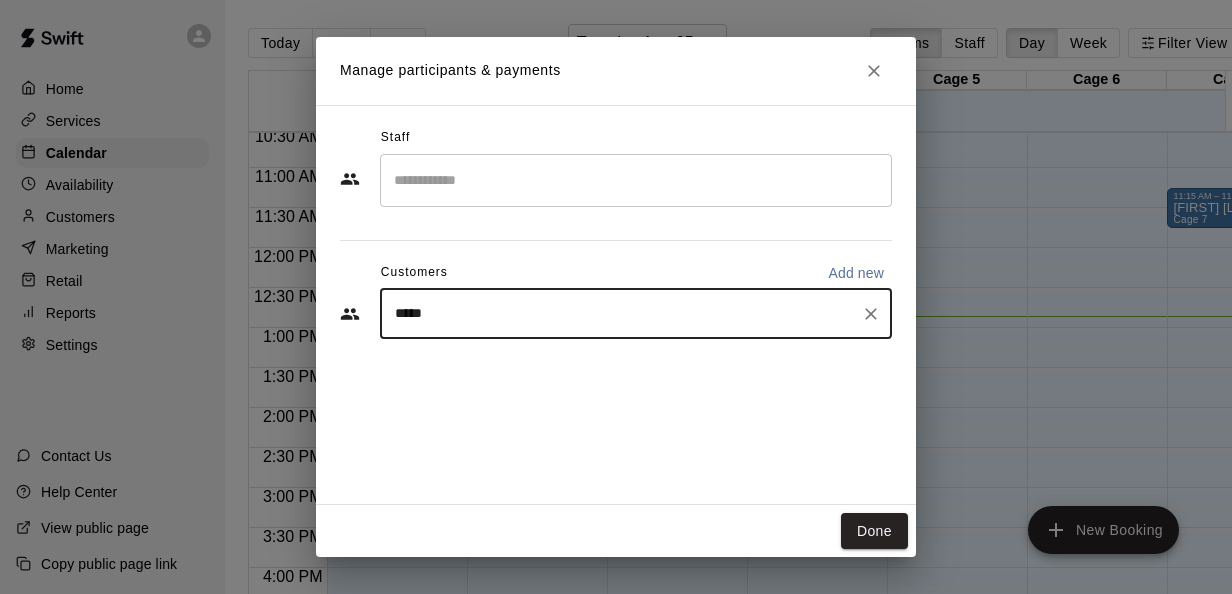 type on "*****" 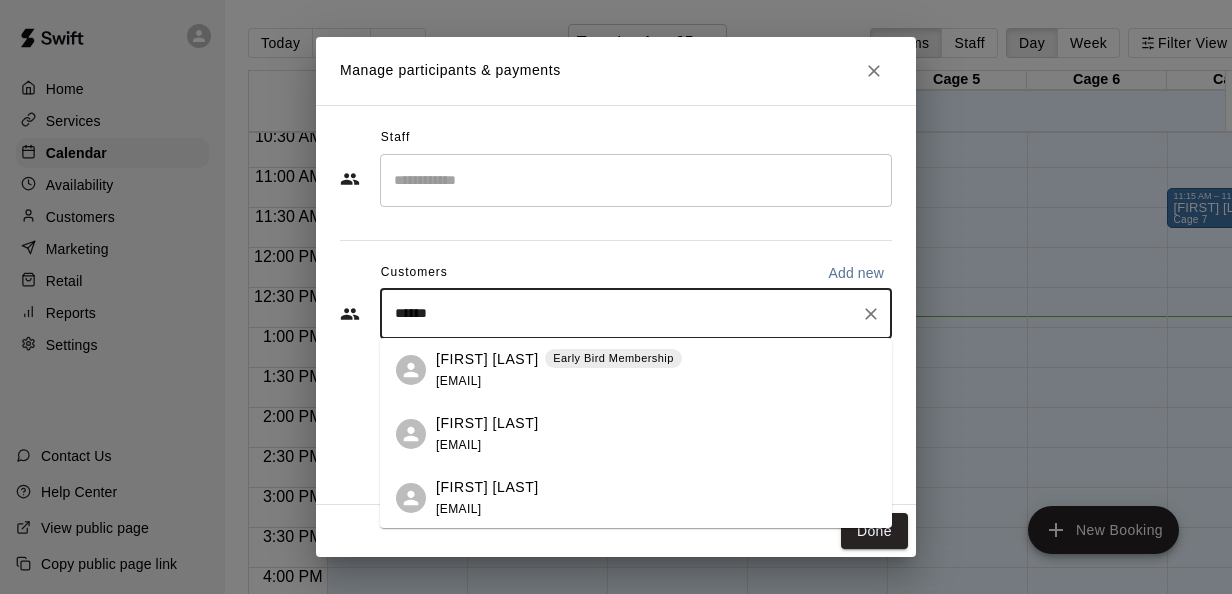click on "jacob zendejas Early Bird Membership jacobzend04@gmail.com" at bounding box center [559, 370] 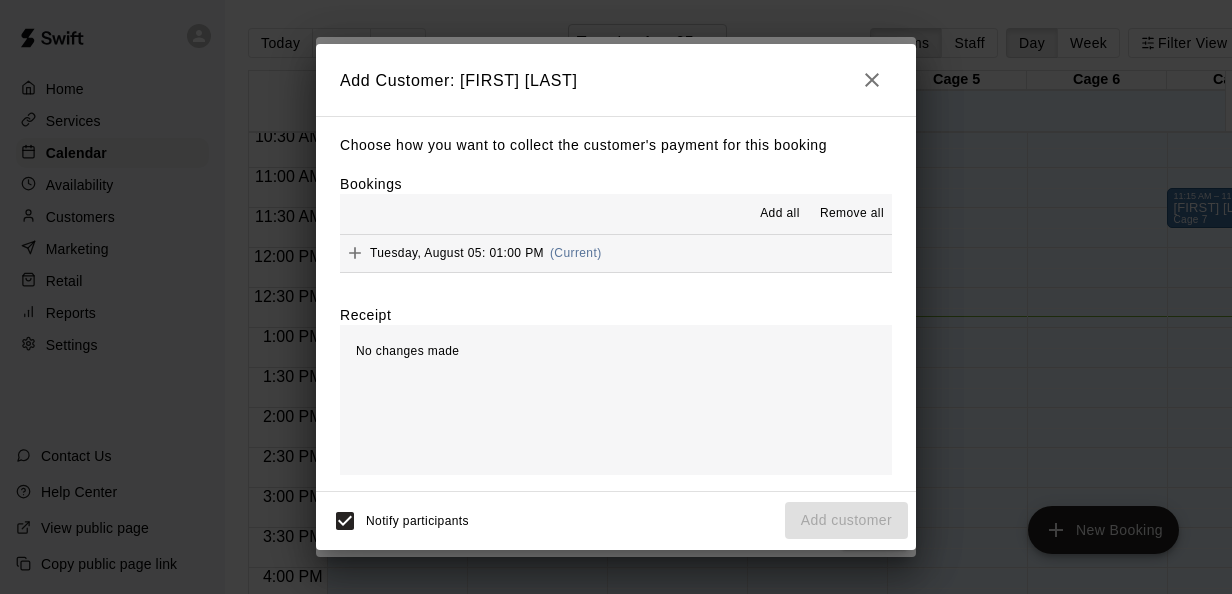 click on "Tuesday, August 05: 01:00 PM" at bounding box center [457, 253] 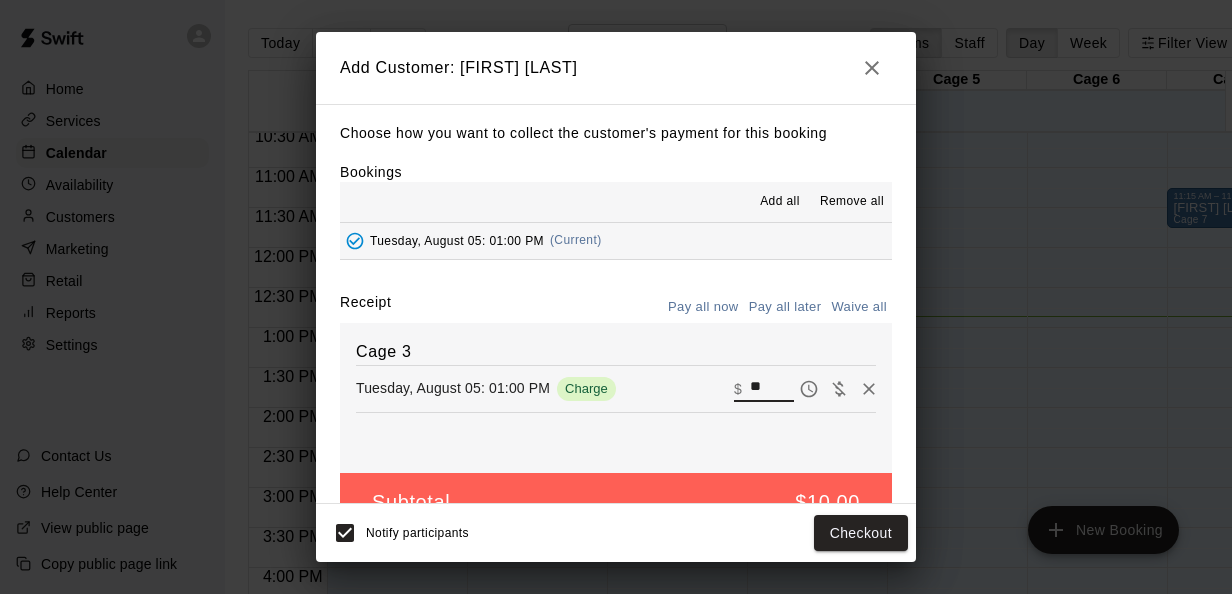 click on "**" at bounding box center [772, 388] 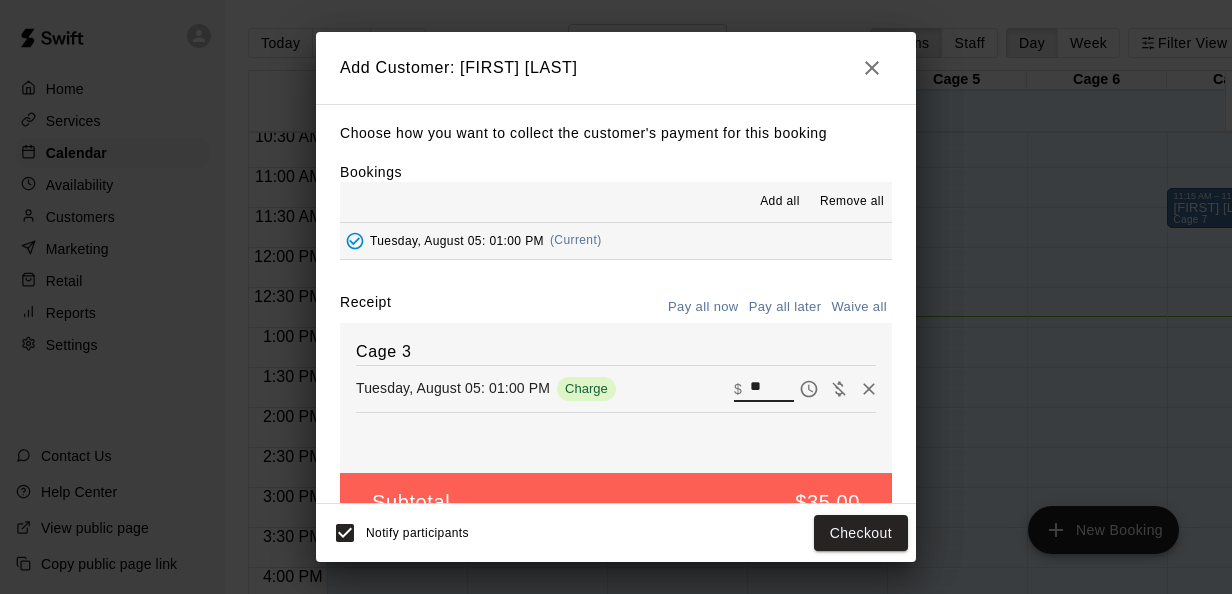 scroll, scrollTop: 46, scrollLeft: 0, axis: vertical 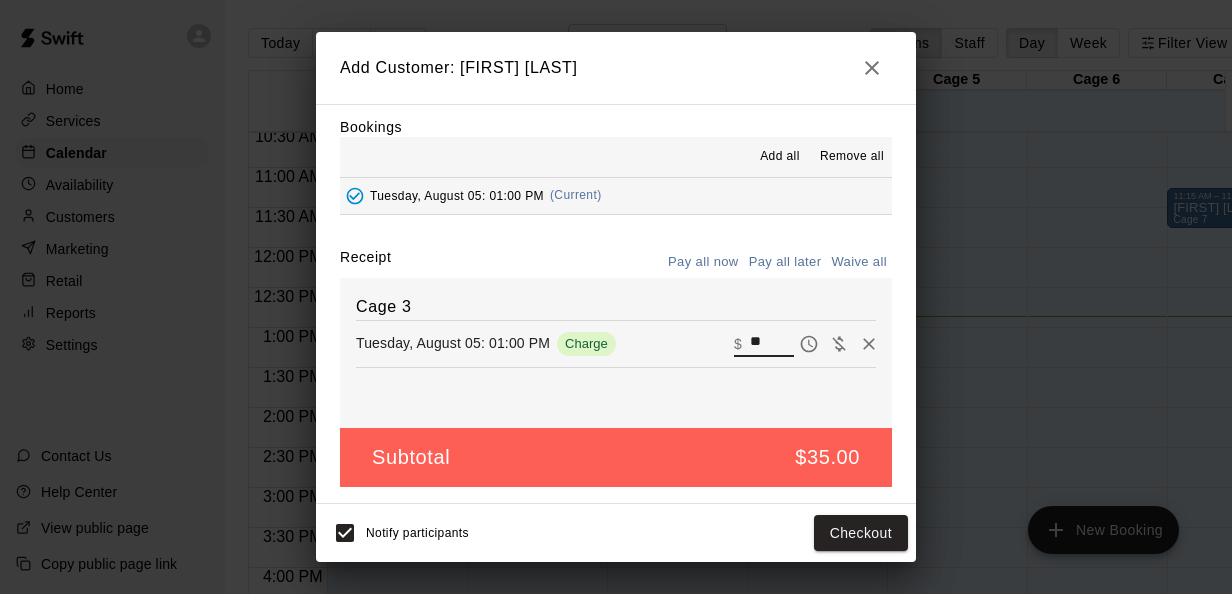 type on "*" 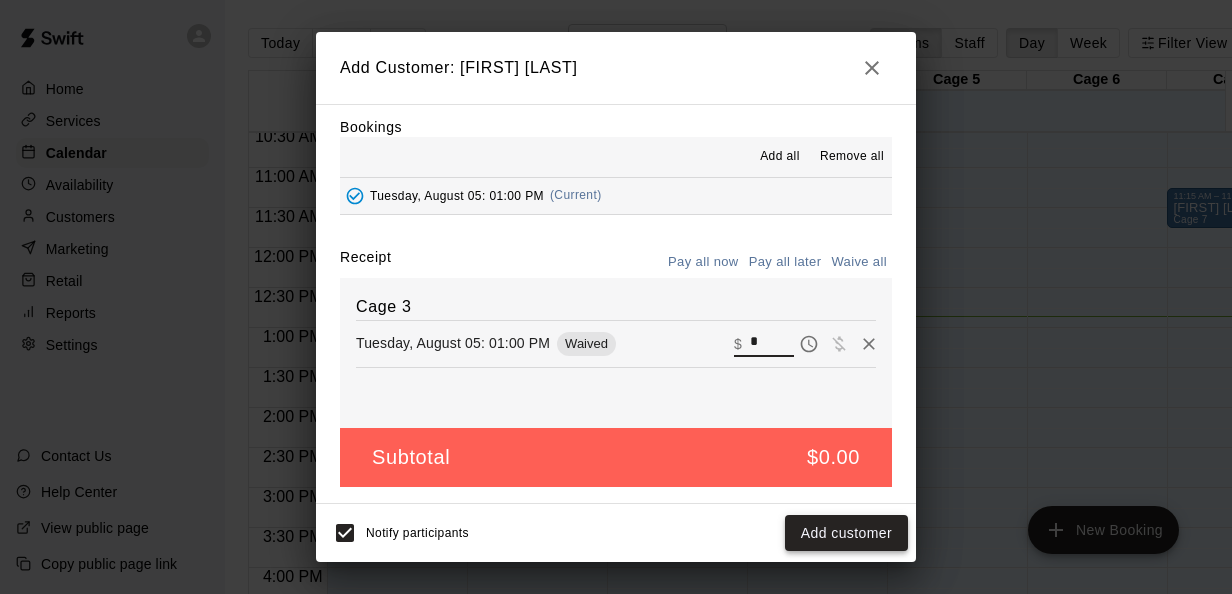 type on "*" 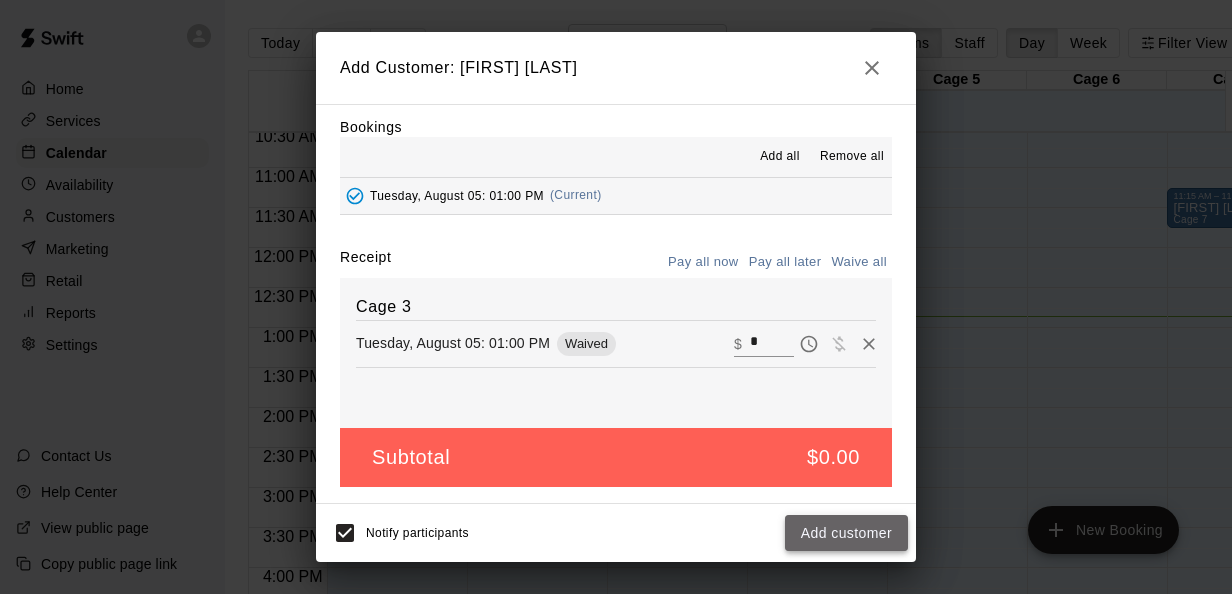 click on "Add customer" at bounding box center [846, 533] 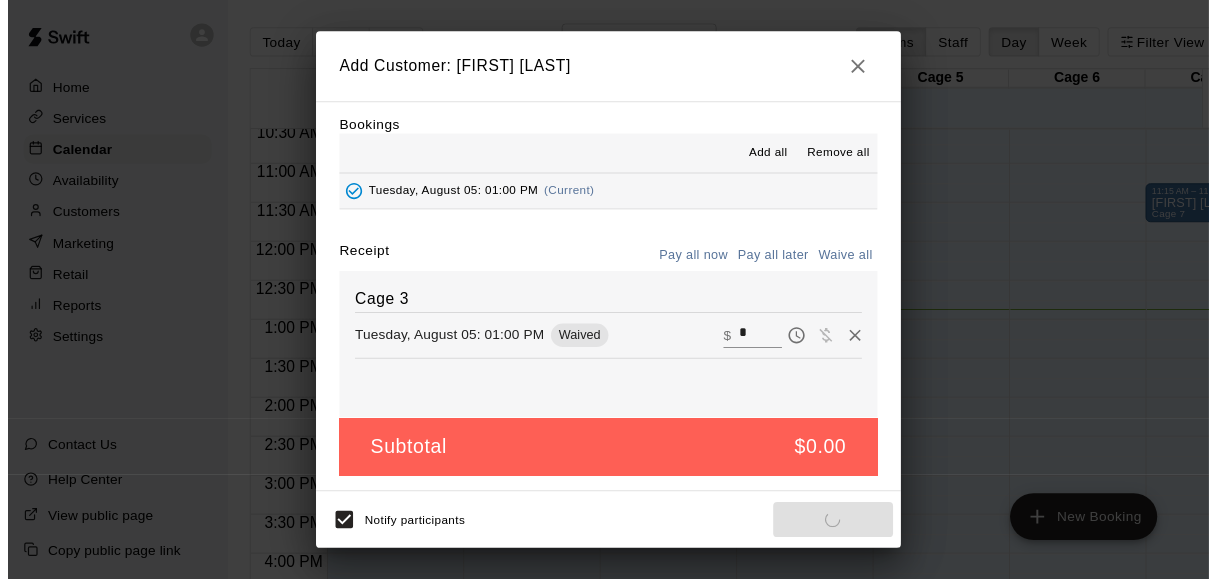 scroll, scrollTop: 0, scrollLeft: 0, axis: both 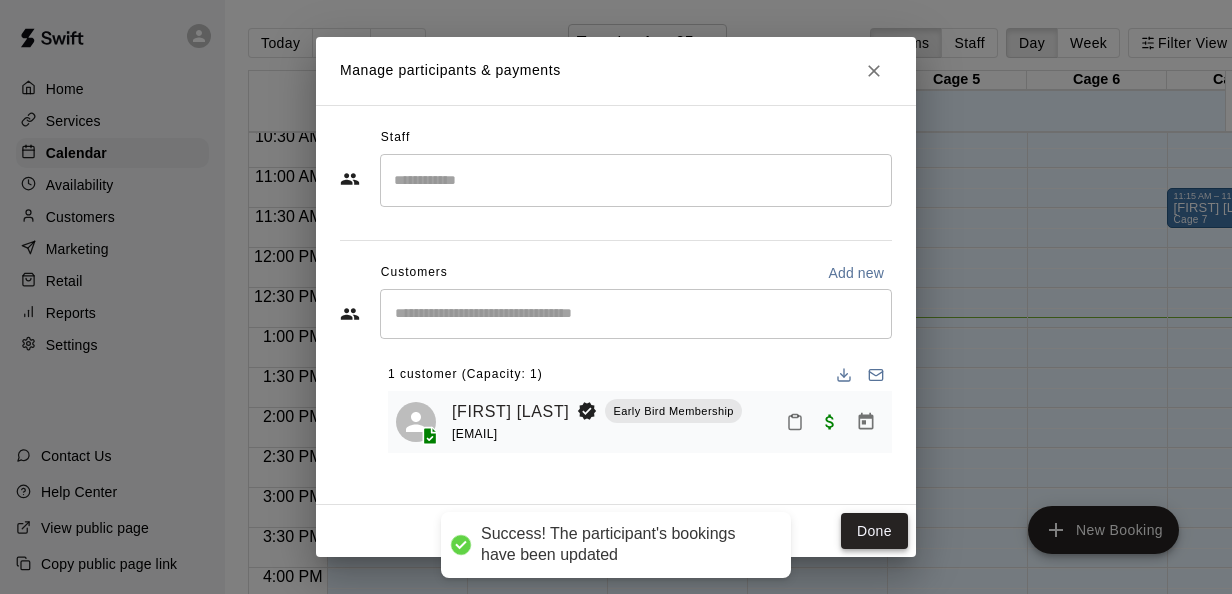 click on "Done" at bounding box center [874, 531] 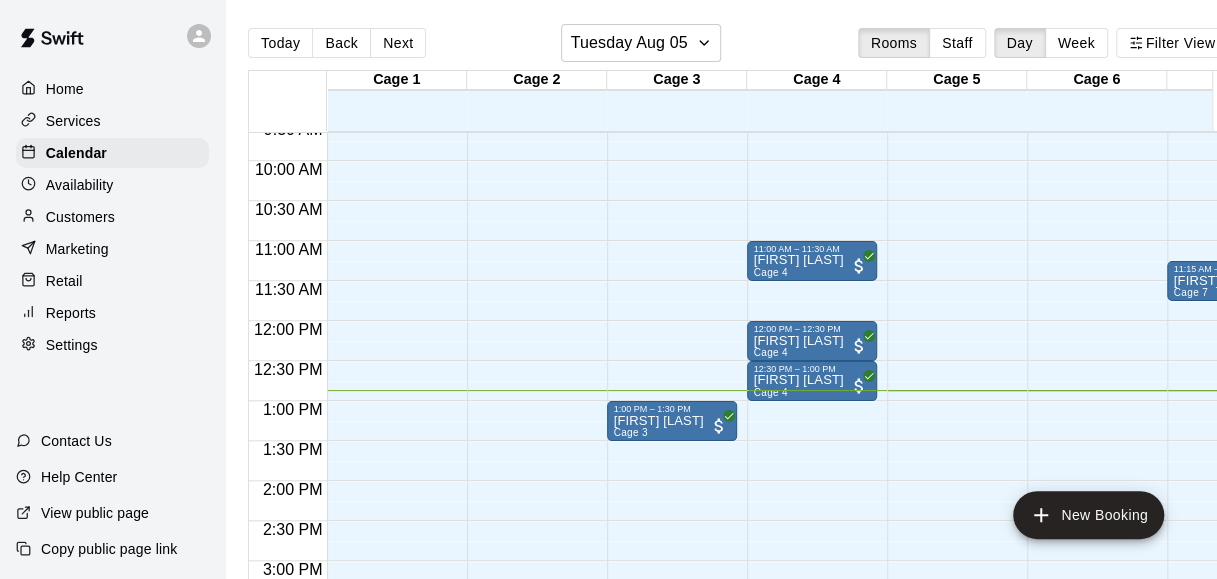 scroll, scrollTop: 772, scrollLeft: 80, axis: both 